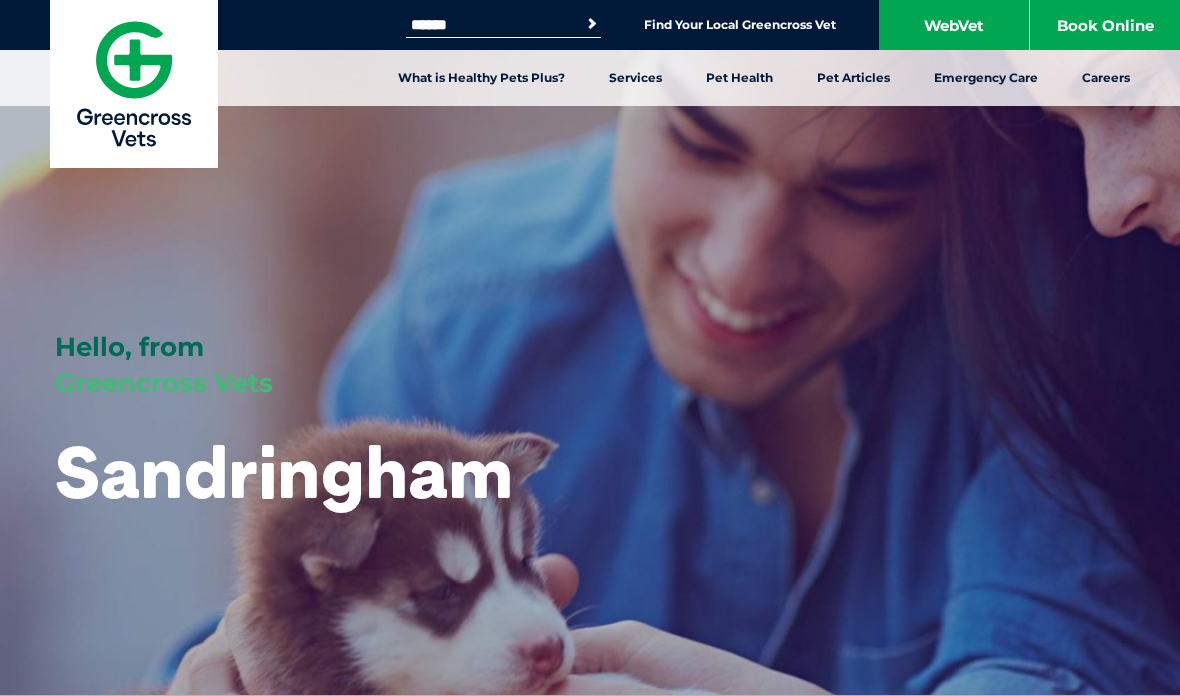 scroll, scrollTop: 0, scrollLeft: 0, axis: both 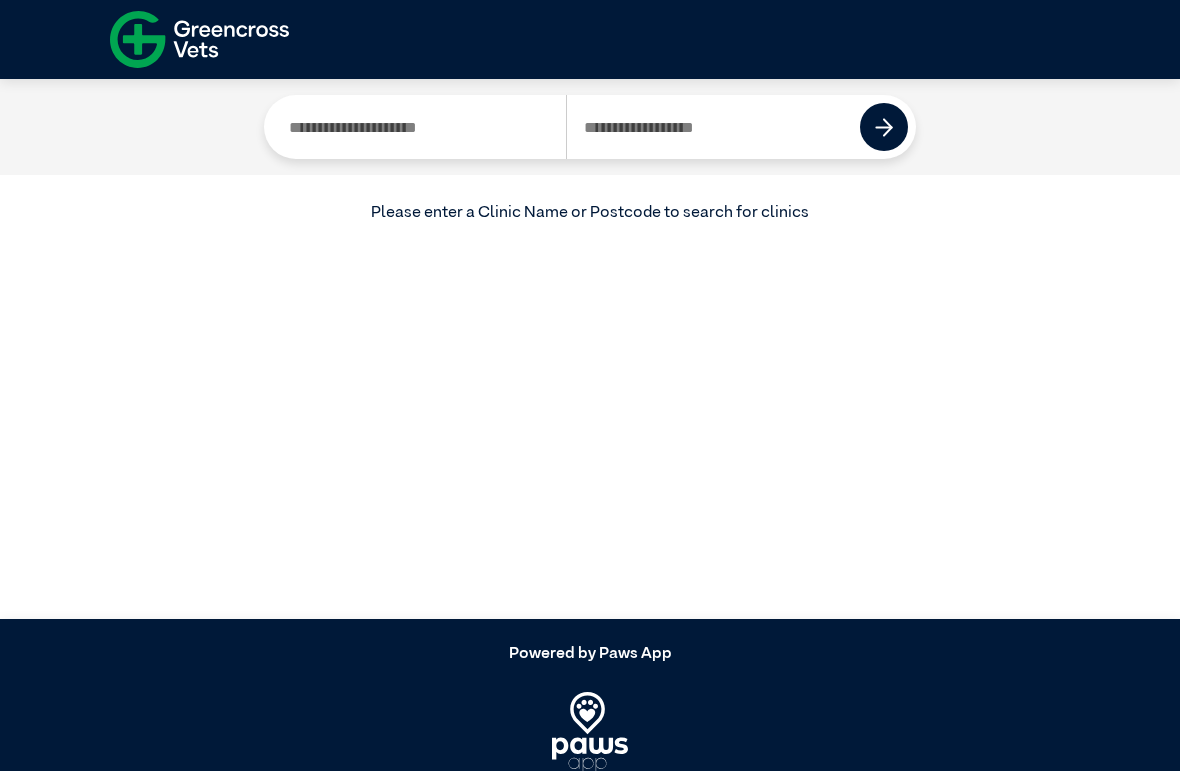 click at bounding box center [419, 127] 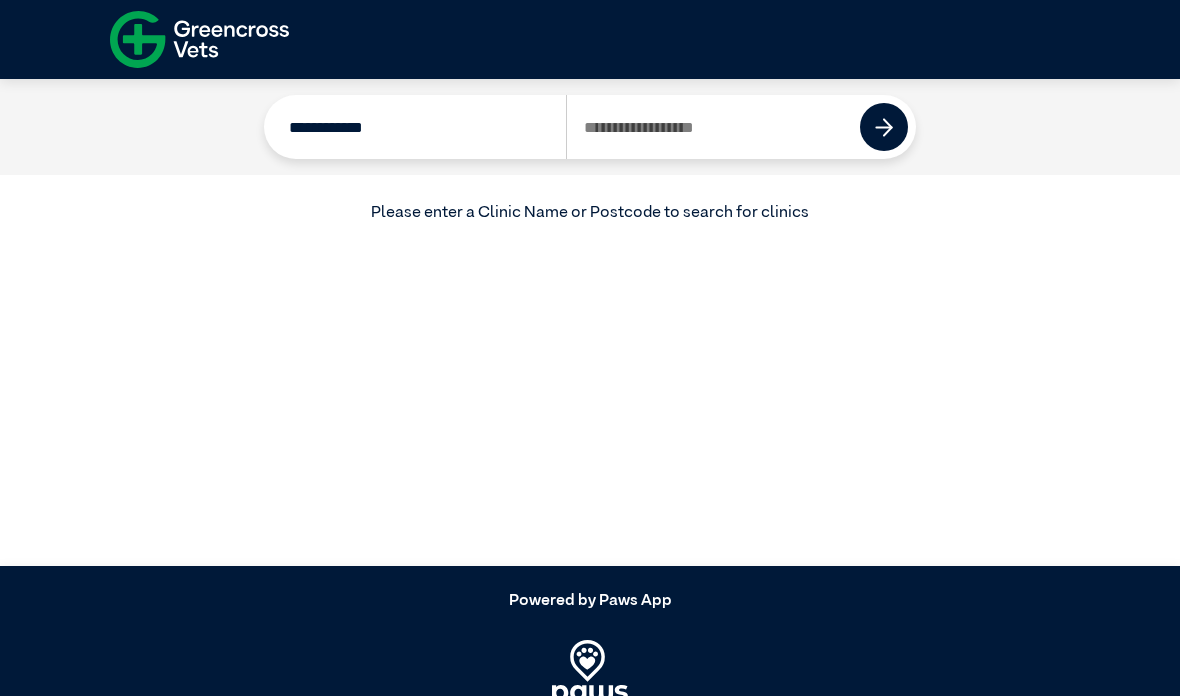 type on "**********" 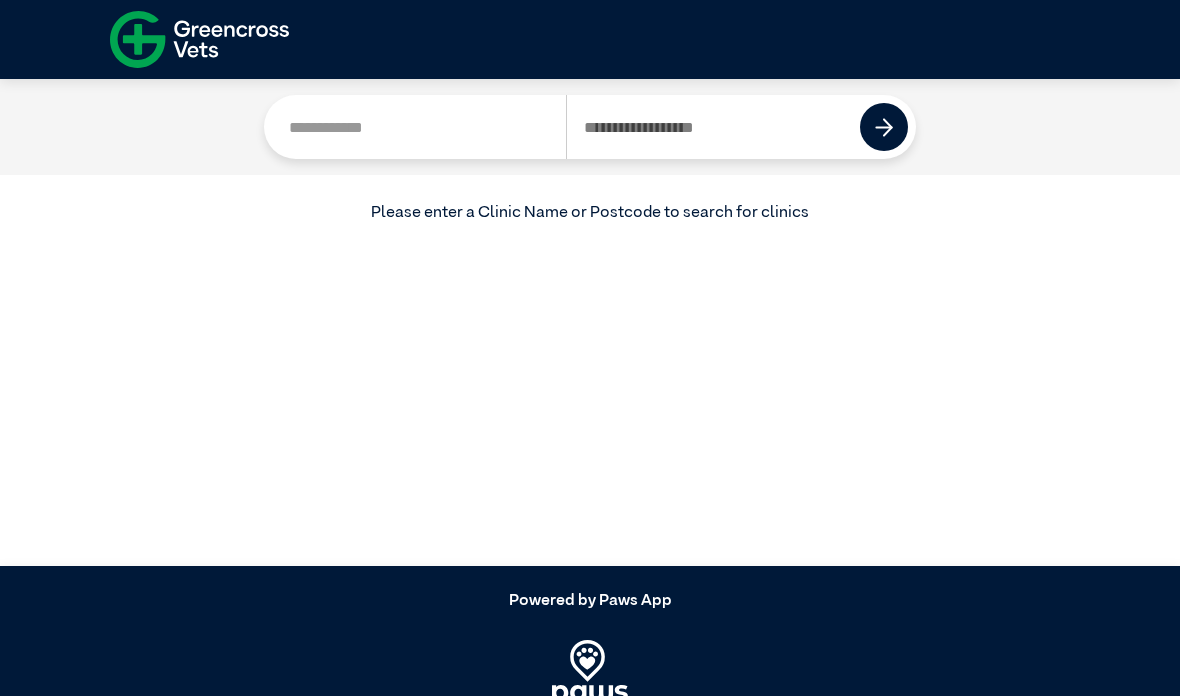 click at bounding box center (713, 127) 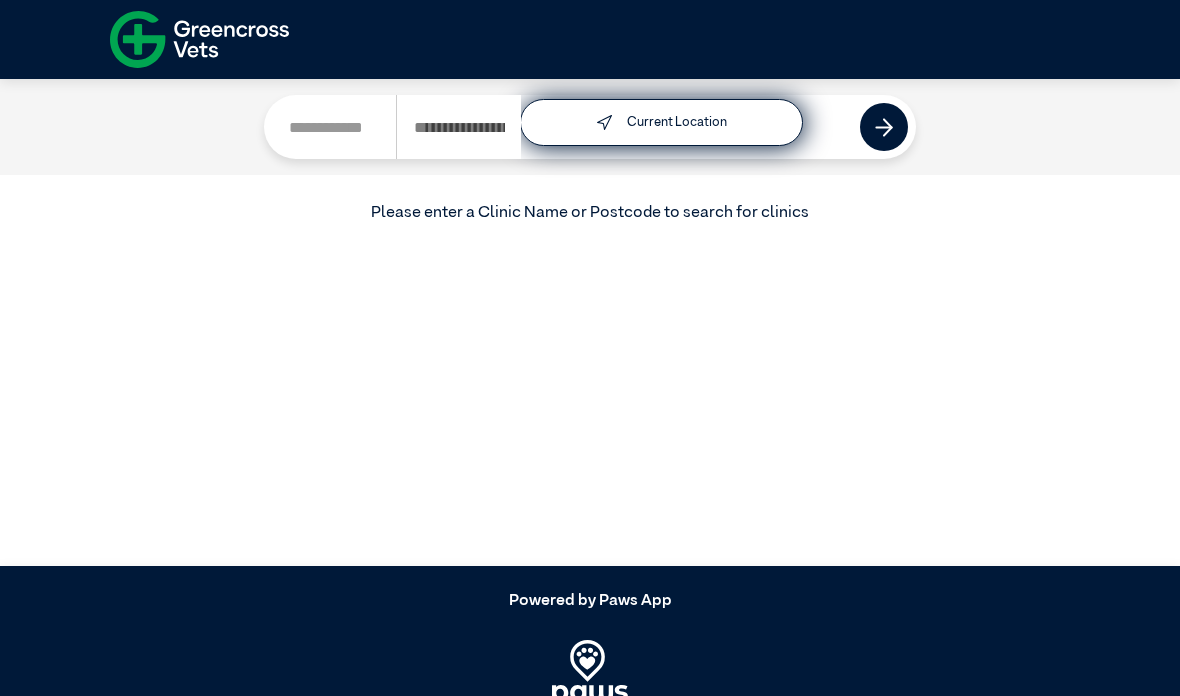 click on "Current Location" at bounding box center (677, 122) 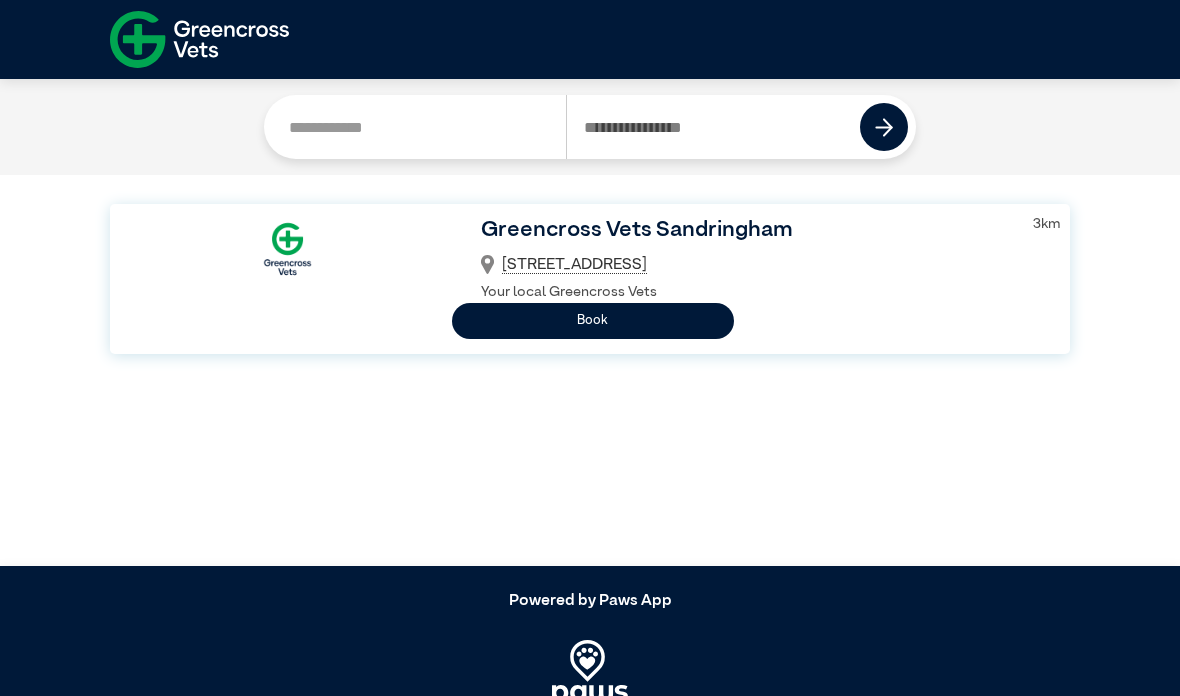 click on "Book" at bounding box center (593, 320) 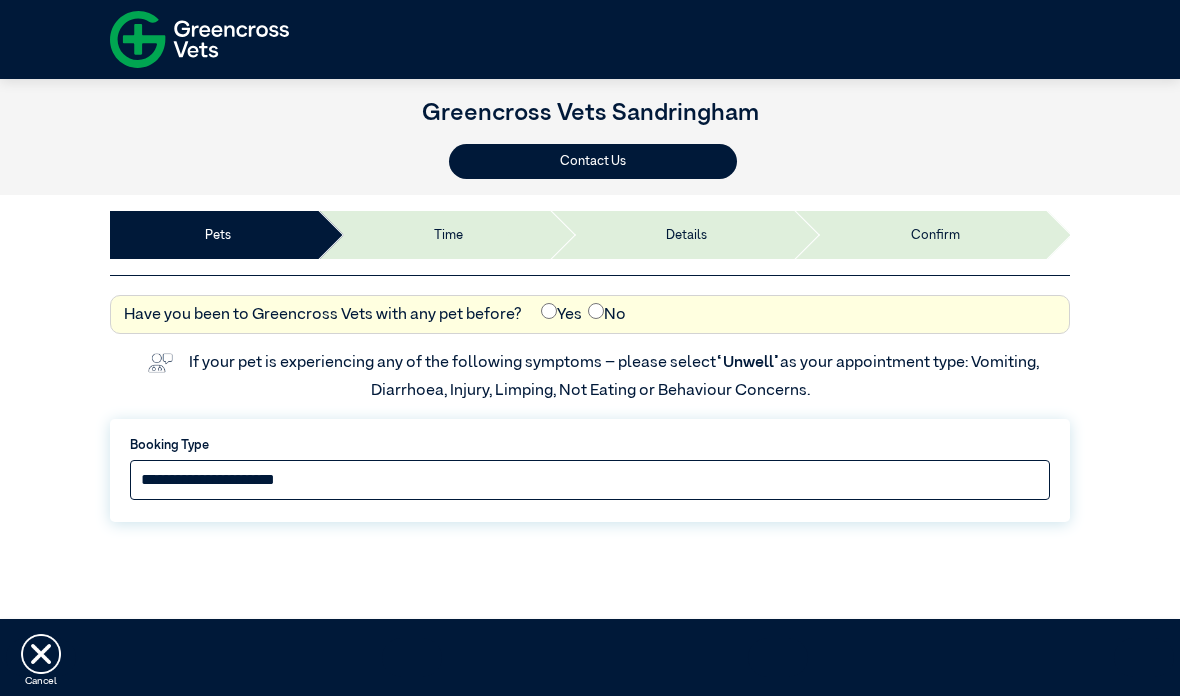 click on "**********" at bounding box center [590, 480] 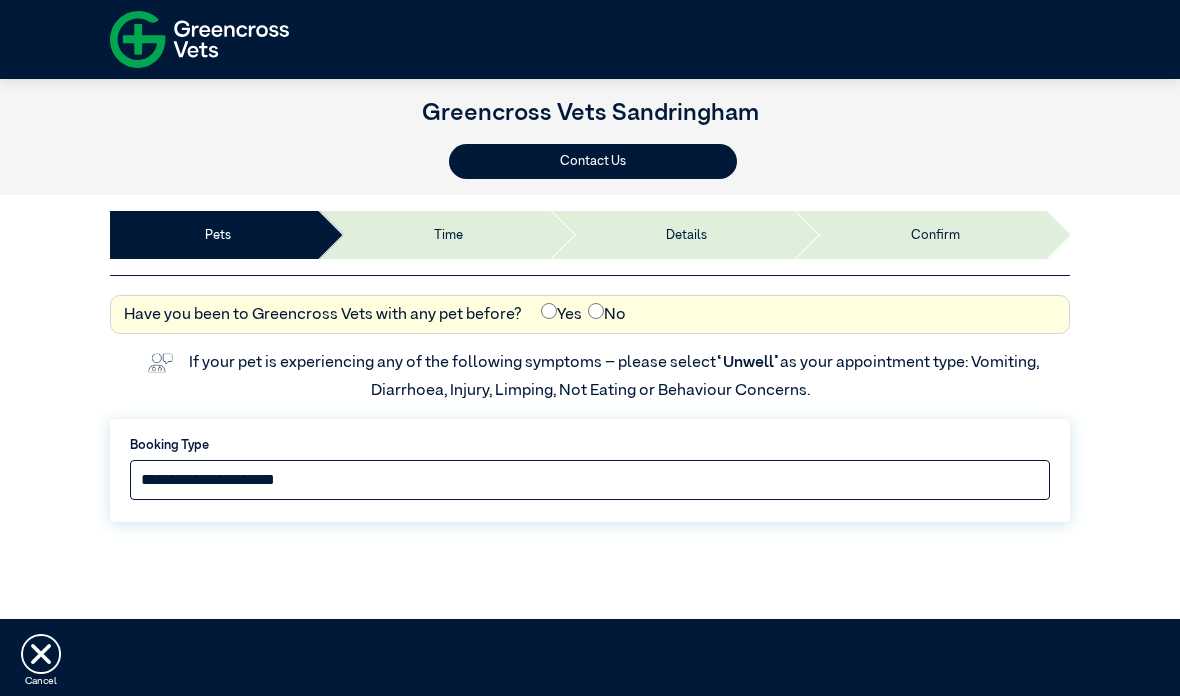 select on "*****" 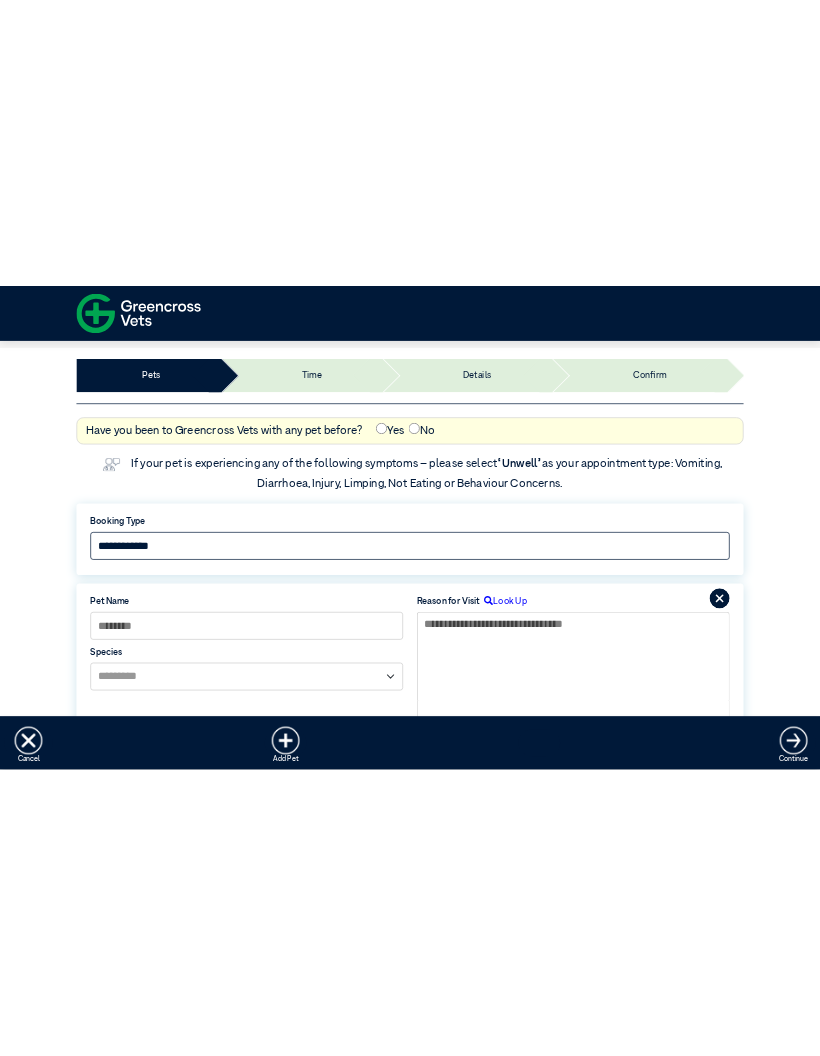 scroll, scrollTop: 115, scrollLeft: 0, axis: vertical 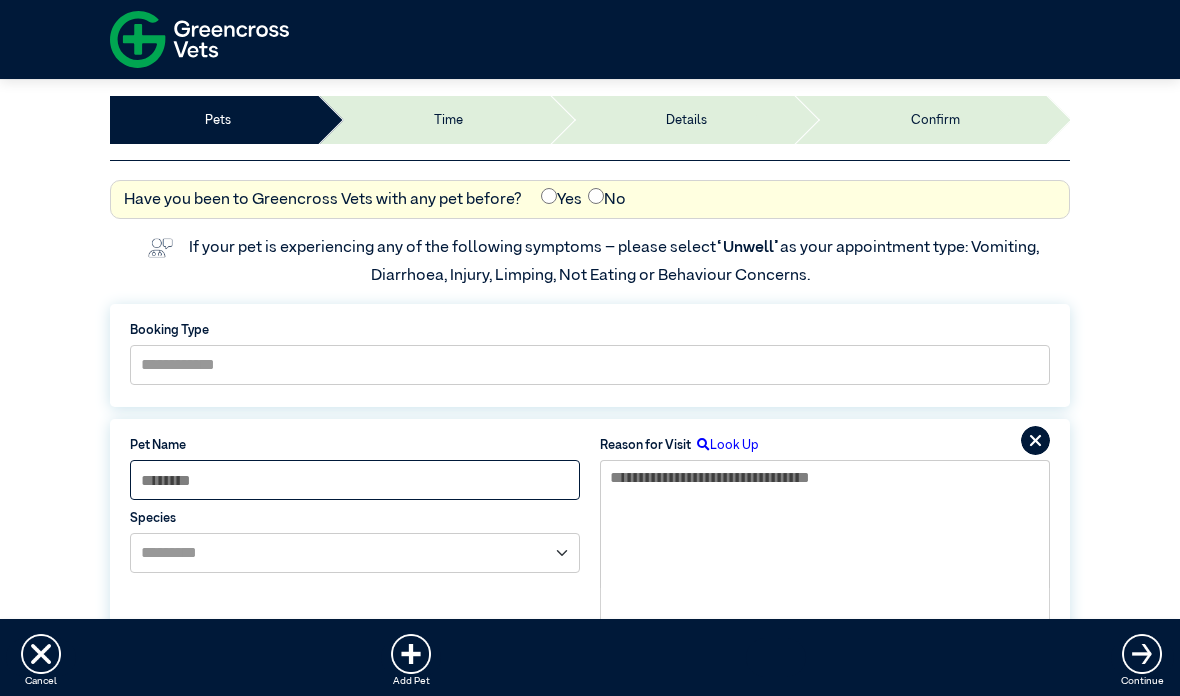 click at bounding box center (355, 480) 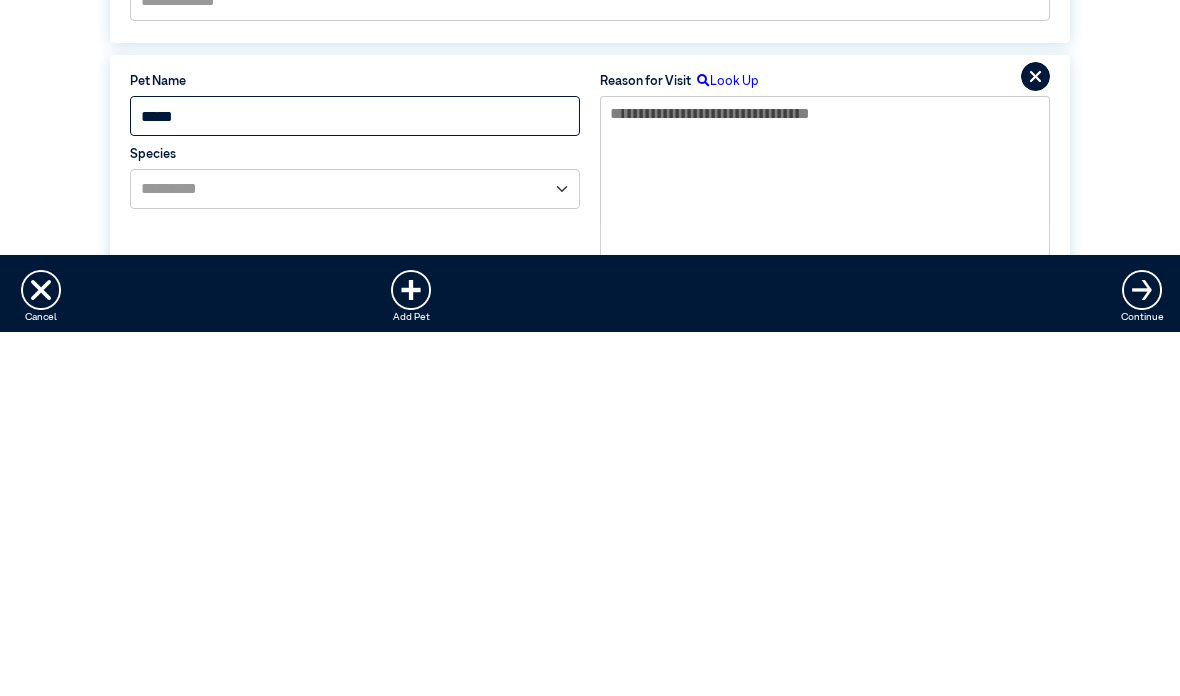 type on "*****" 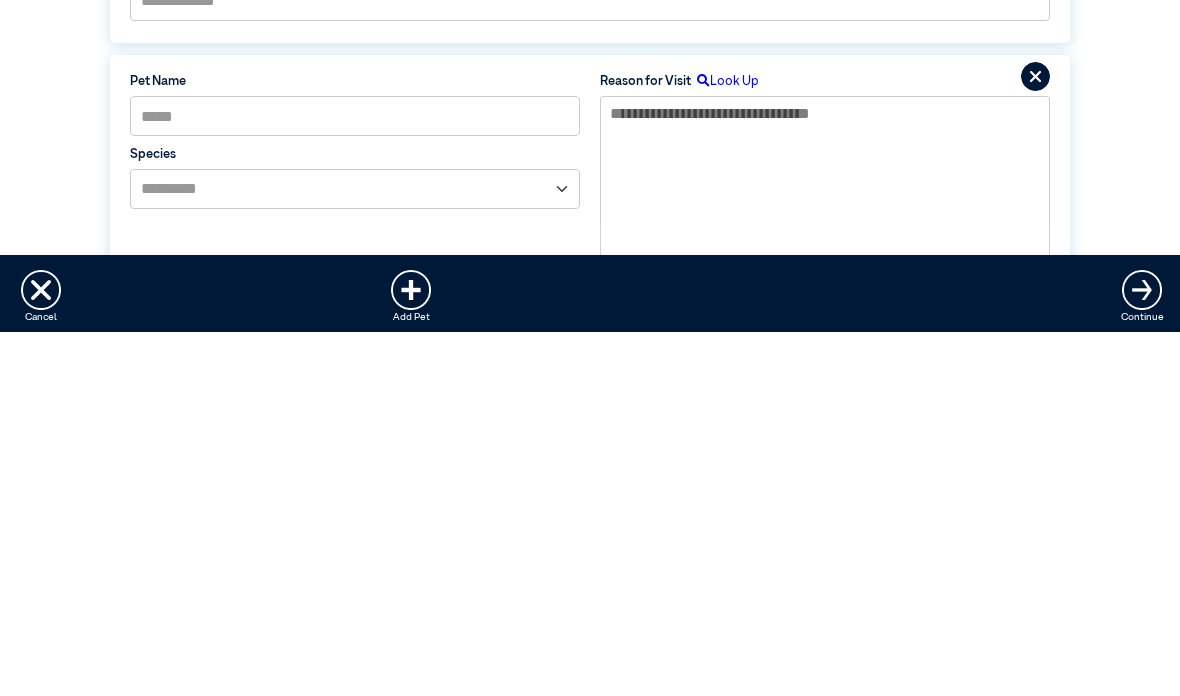 click on "**********" at bounding box center [355, 553] 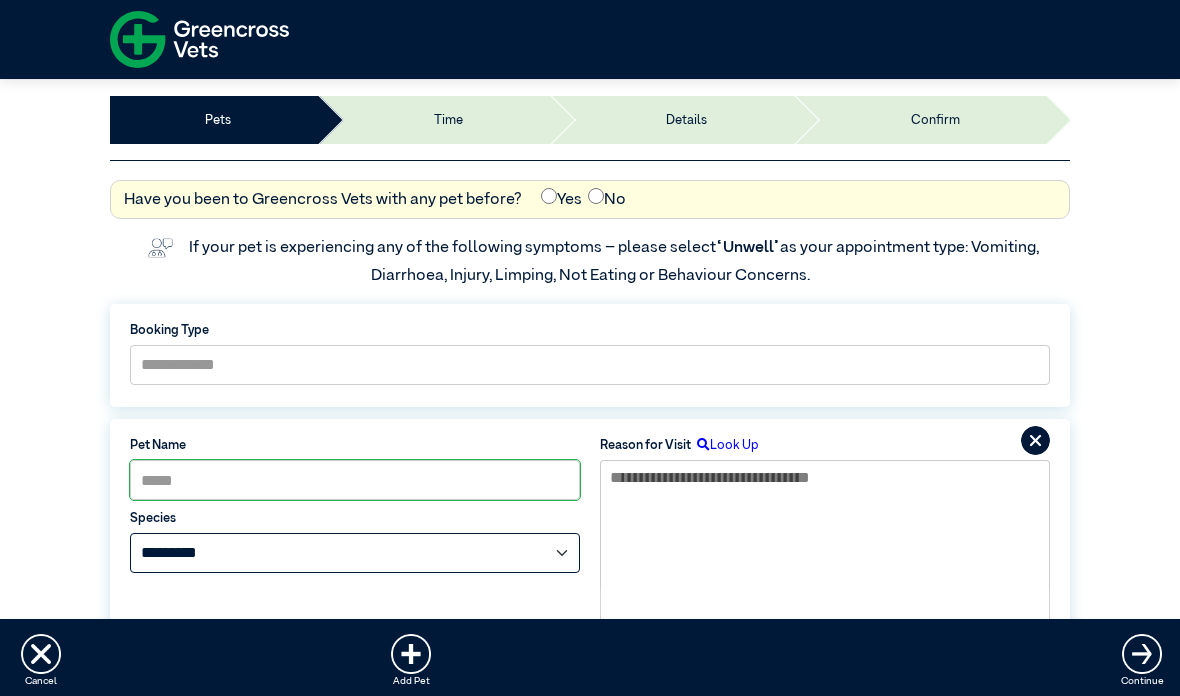 select on "*****" 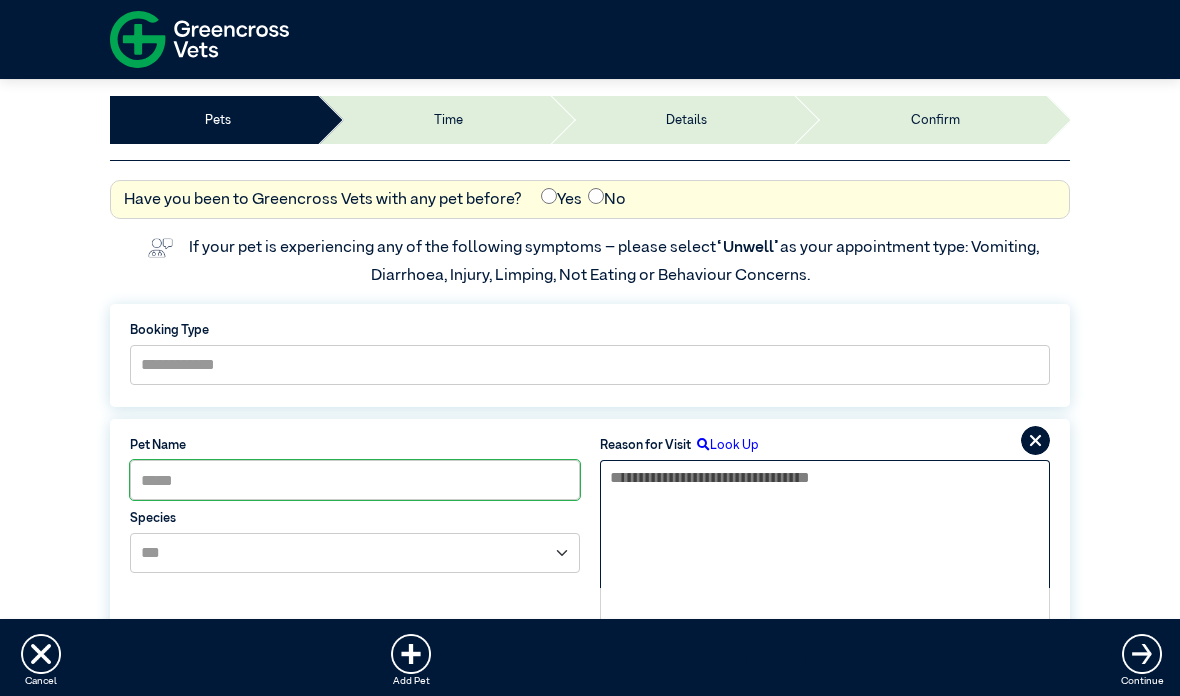 click at bounding box center [825, 524] 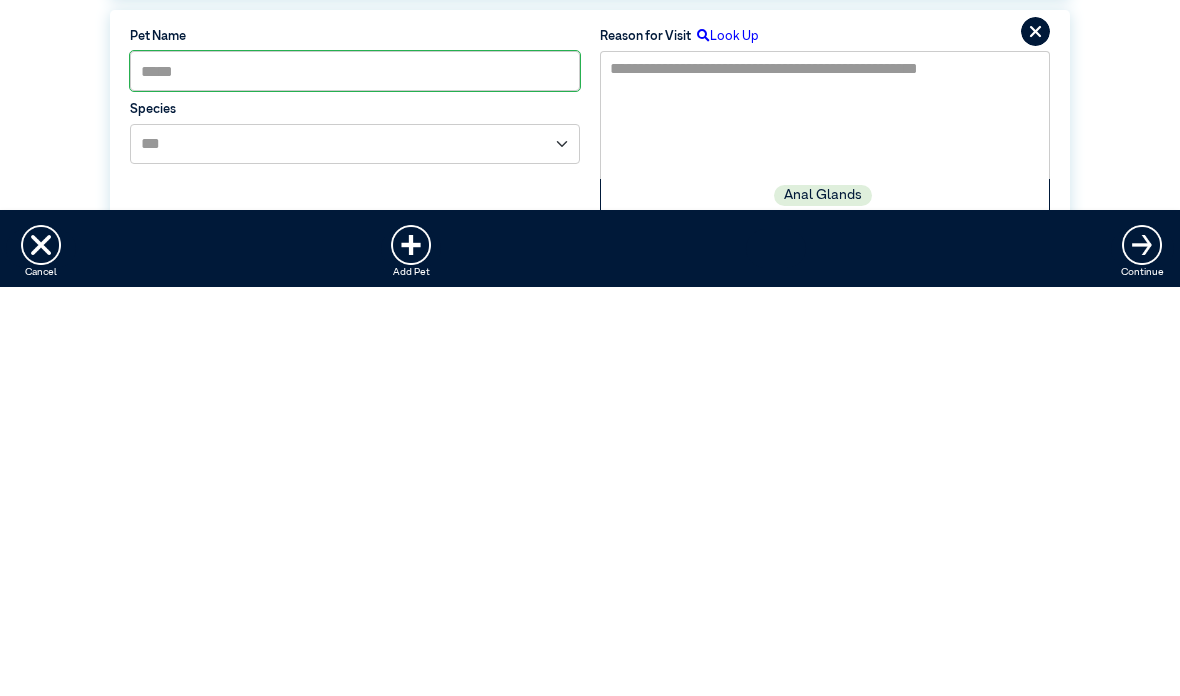 click on "Anal Glands" at bounding box center [823, 604] 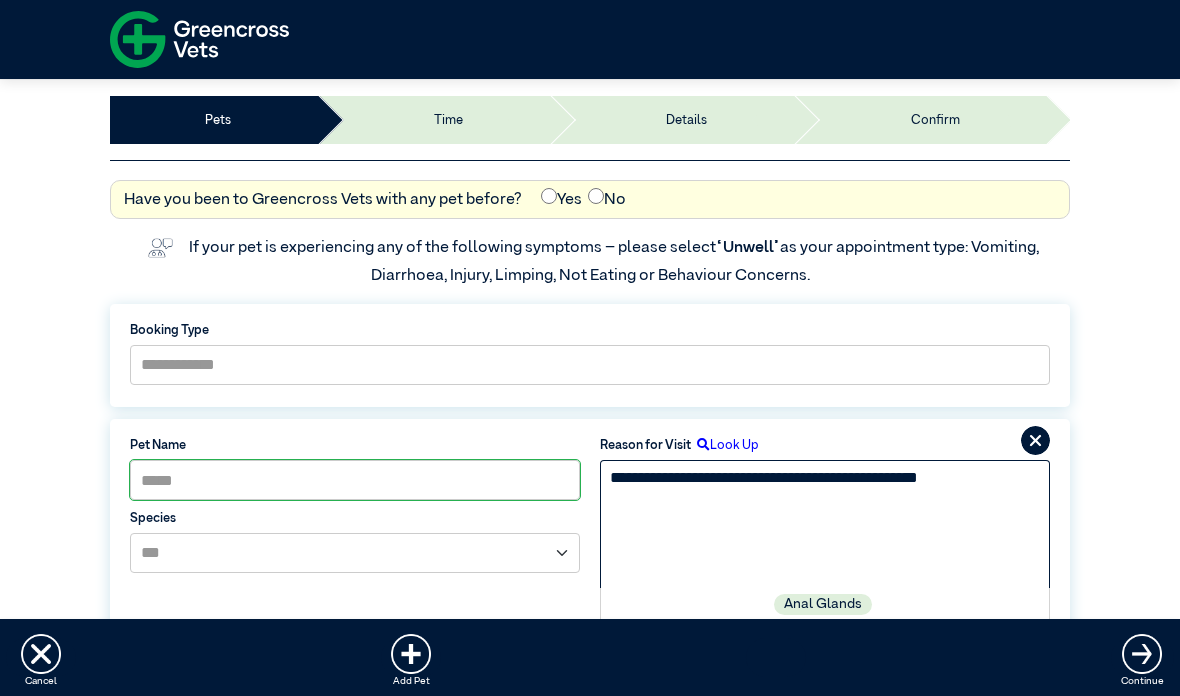 type on "**********" 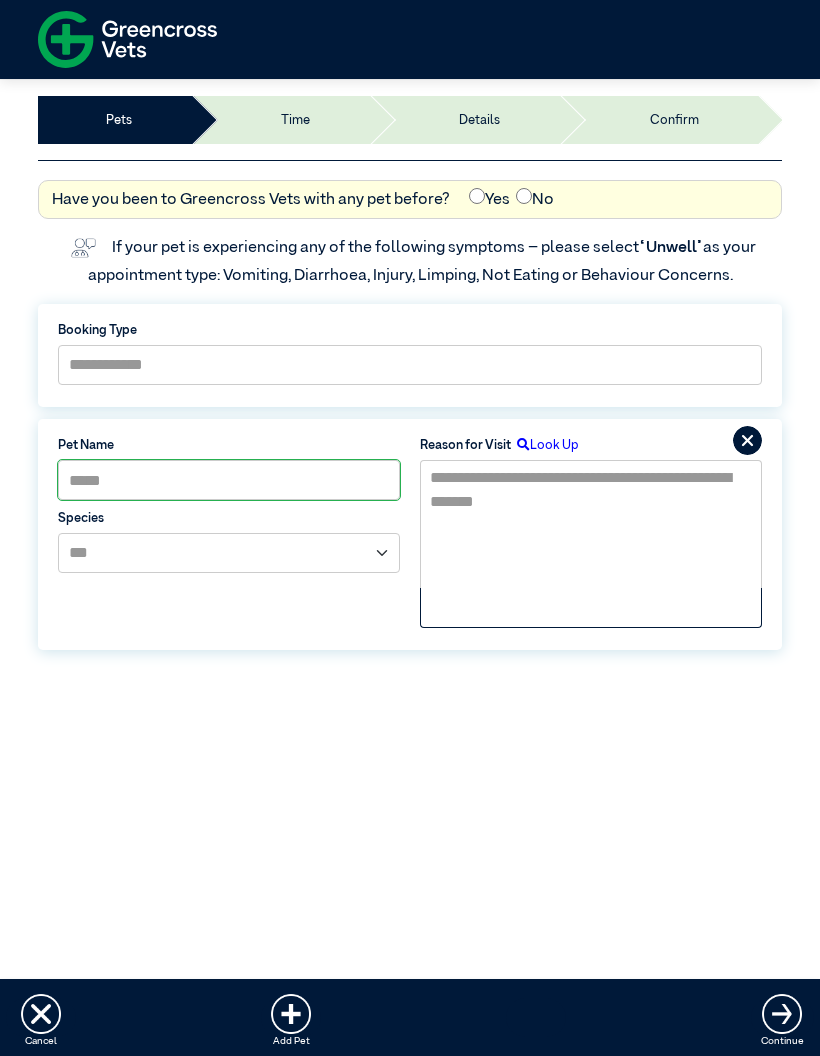 click on "Greencross Vets Online Booking
Get more with Paws App
Best of breed functionality for clinics and pet parents.
Online Booking
Booking Management
Pet Portal
New Customer Registration
Get the most with our Customer Success Program
Real Time Scheduling, with a difference
A platform that your customers and clinical team will love
So much more than just online booking
Digital Customer Registration
An elegant online booking platform that is intuitive to use.
Save time and money with booking workflows, that allow your customers to confirm, modify and cancel existing bookings, regardless of the booking source.
Offer your customers self-service capabilities, such as the ability to view upcoming reminders, modify personal details or add new pets." at bounding box center (410, 342) 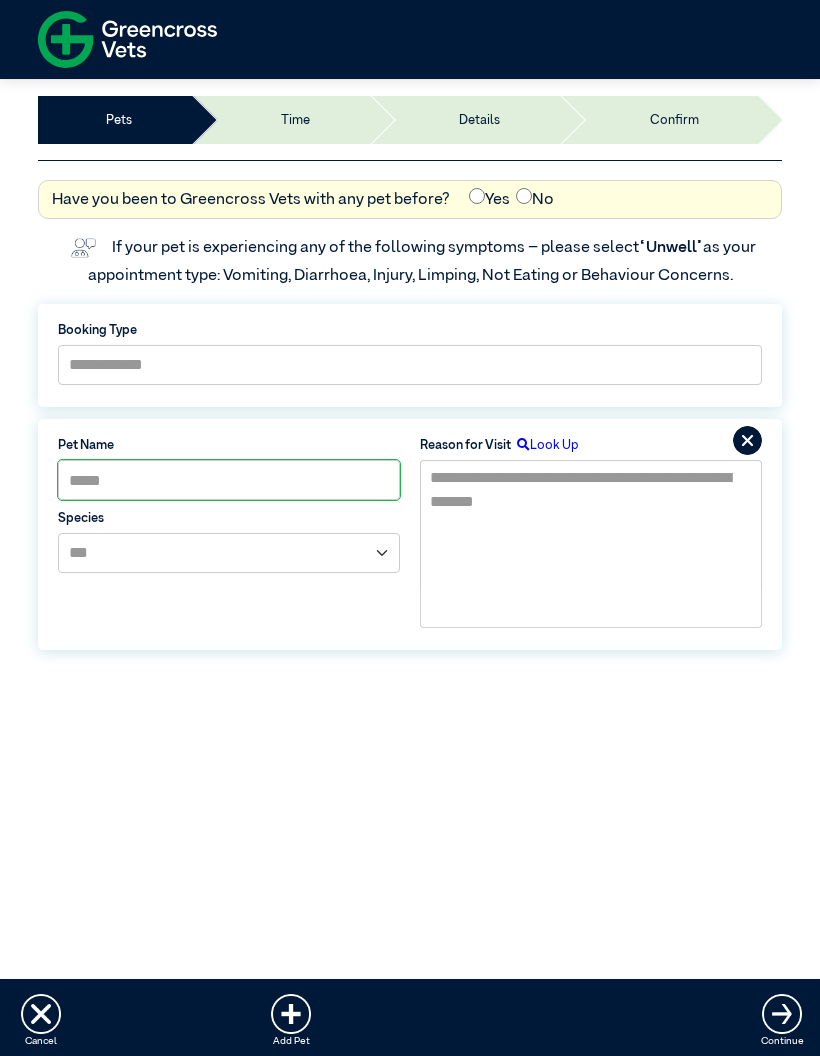 click on "Time" at bounding box center [279, 120] 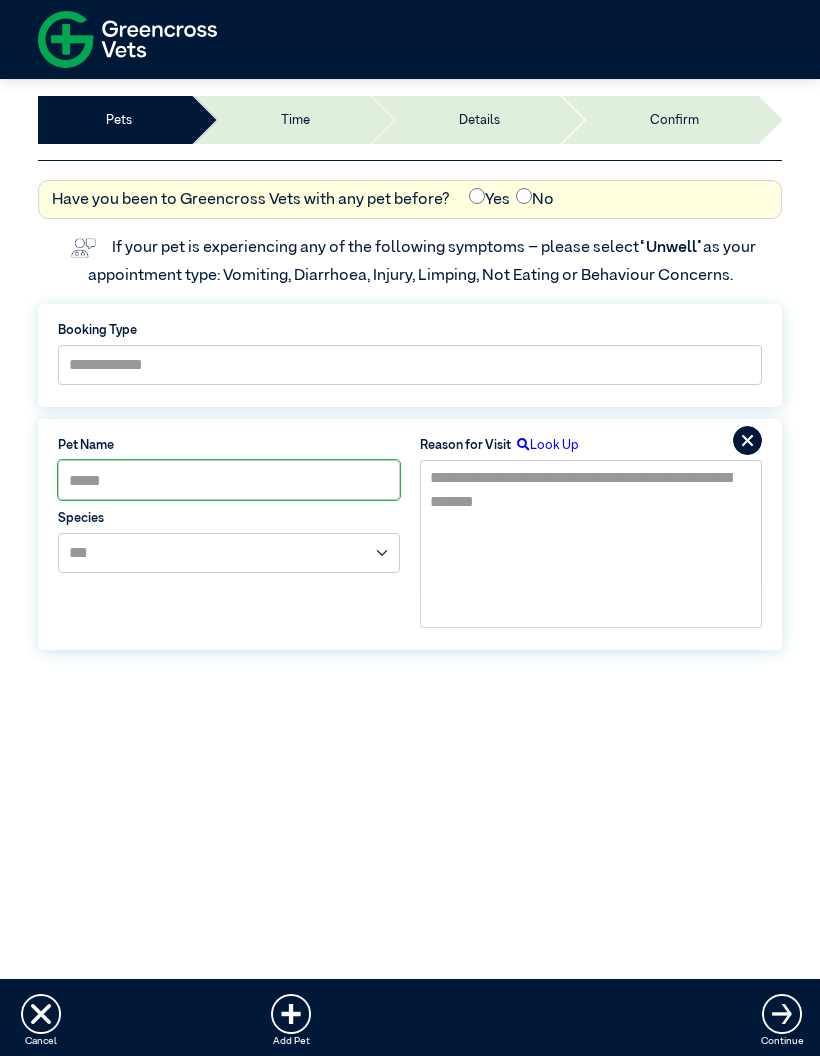 click on "Look Up" at bounding box center [545, 445] 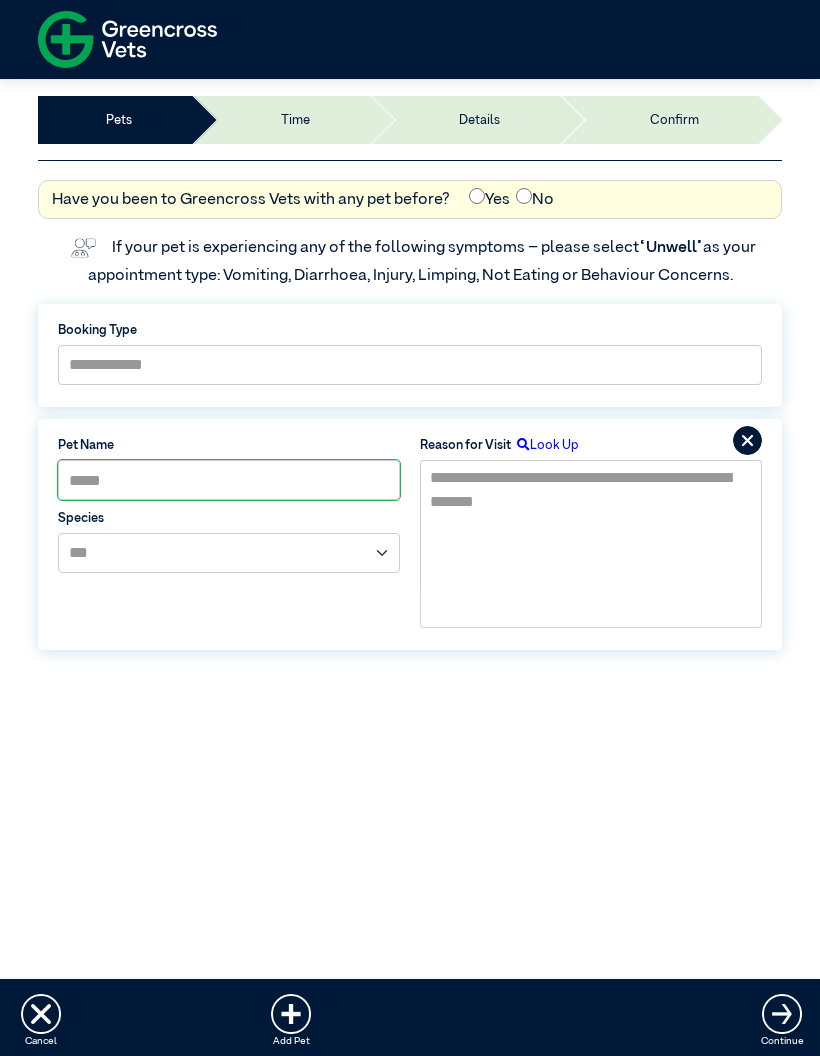 scroll, scrollTop: 60, scrollLeft: 0, axis: vertical 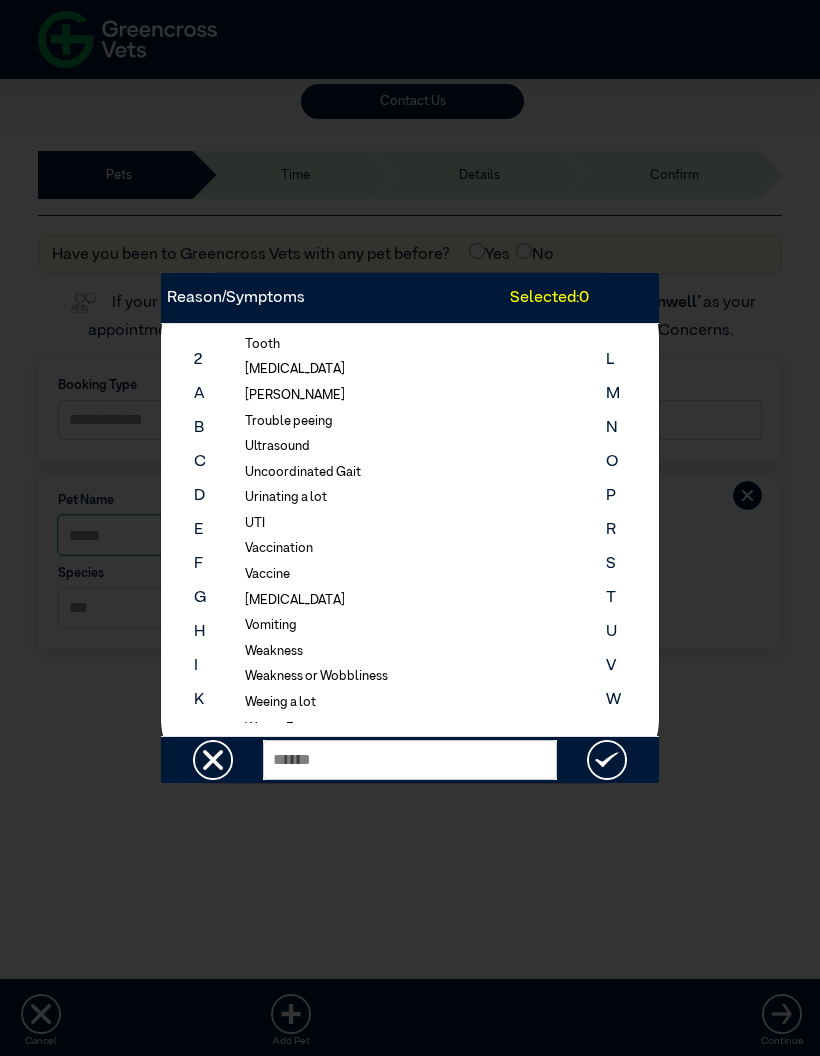 click on "Vaccination" at bounding box center (280, 548) 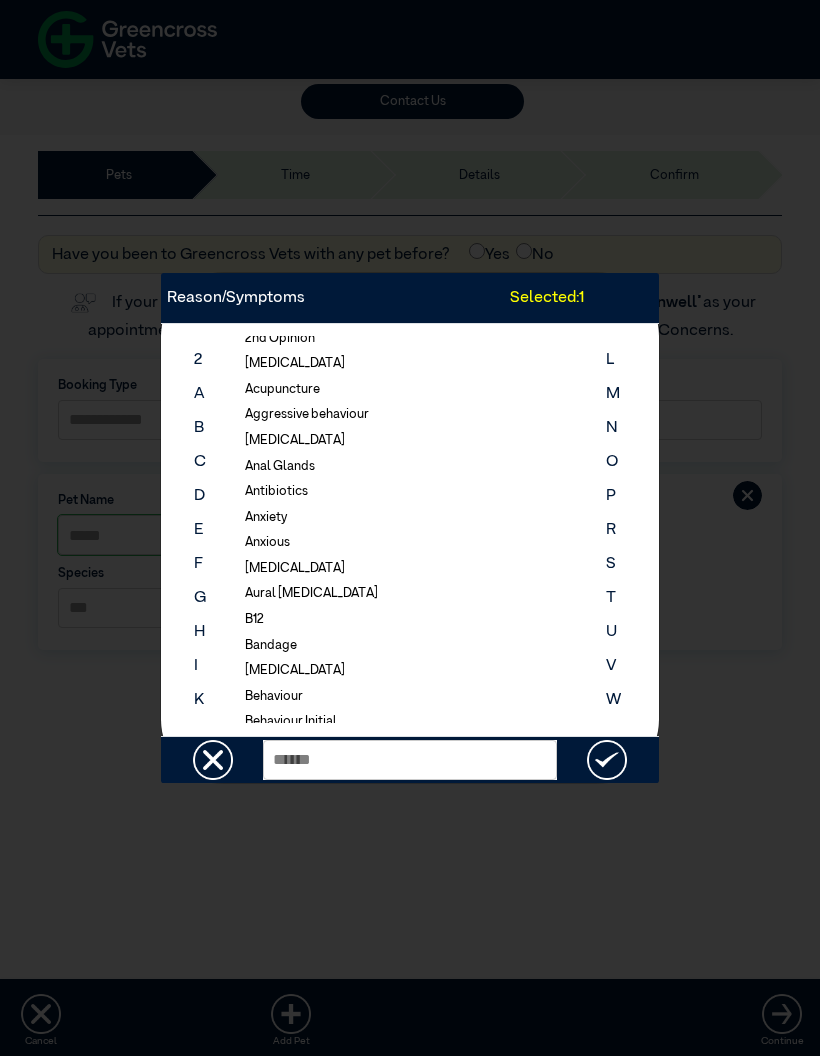 scroll, scrollTop: 25, scrollLeft: 0, axis: vertical 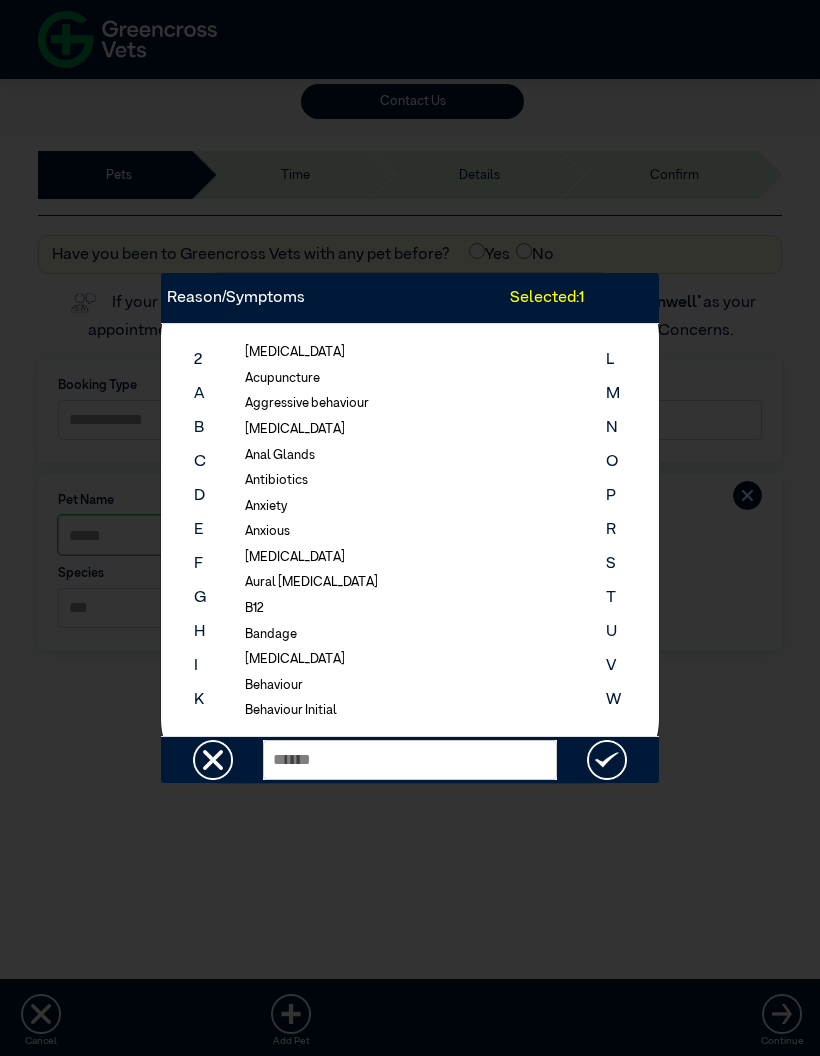 click on "Anal Glands" at bounding box center [281, 455] 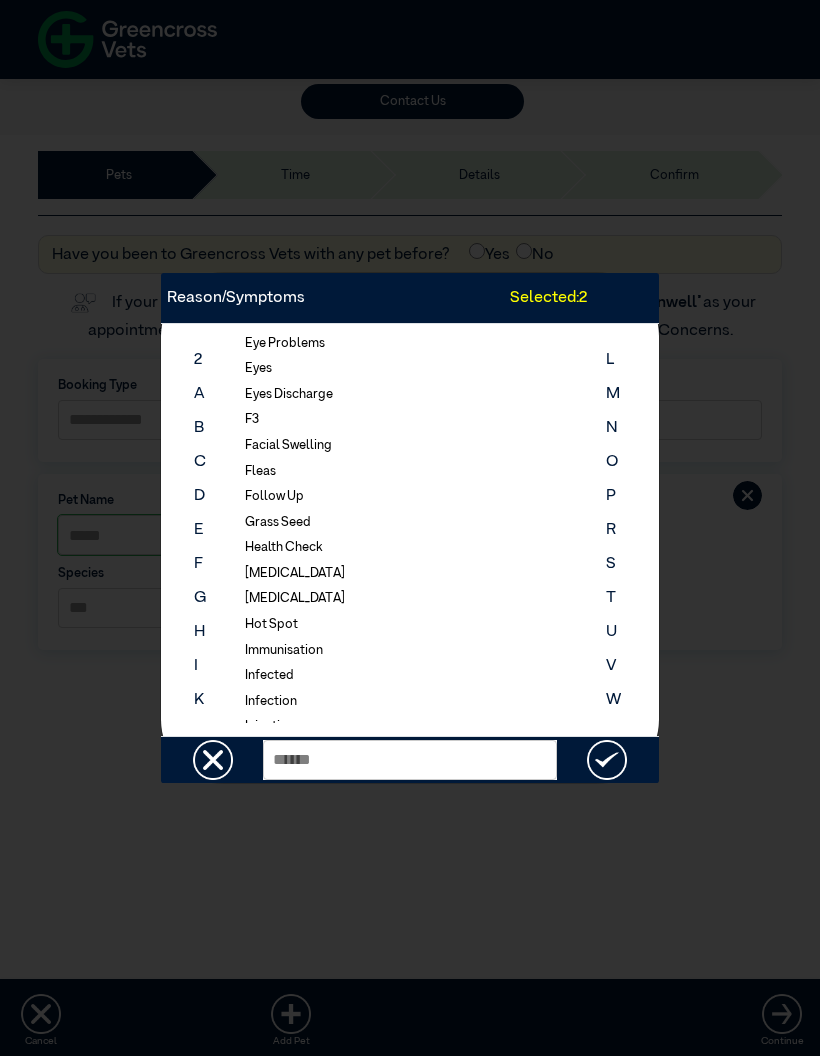 scroll, scrollTop: 1473, scrollLeft: 0, axis: vertical 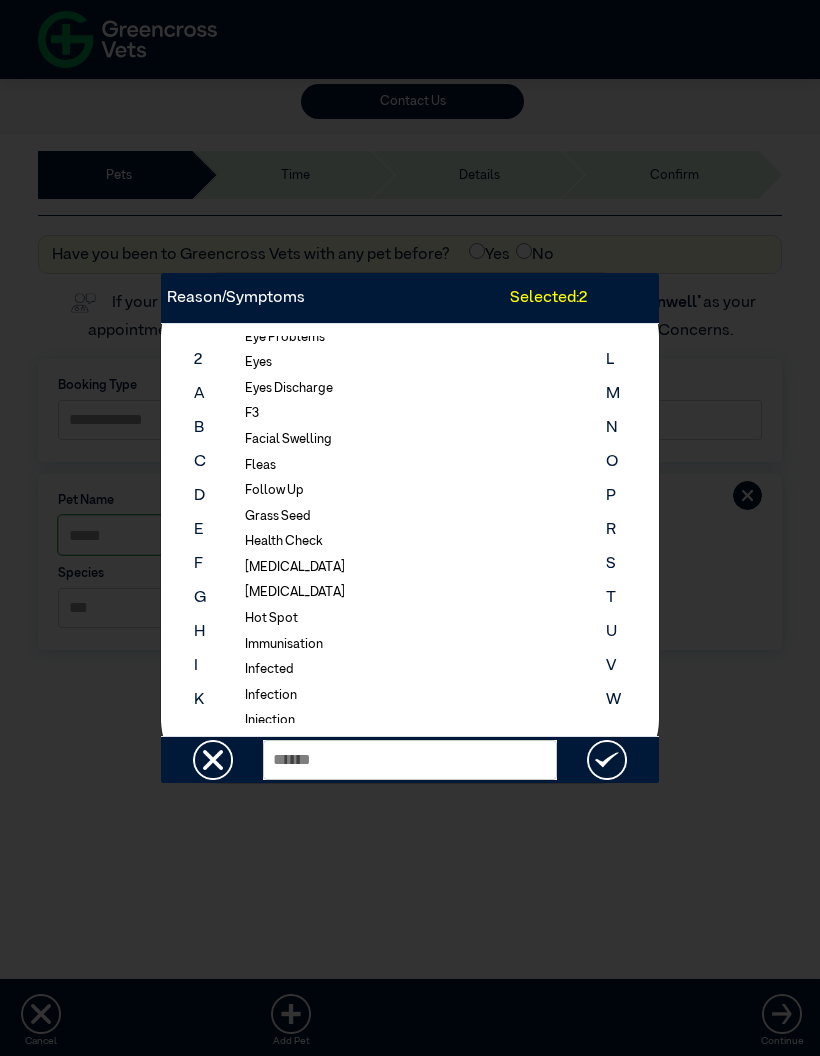 click on "Health Check" at bounding box center (285, 541) 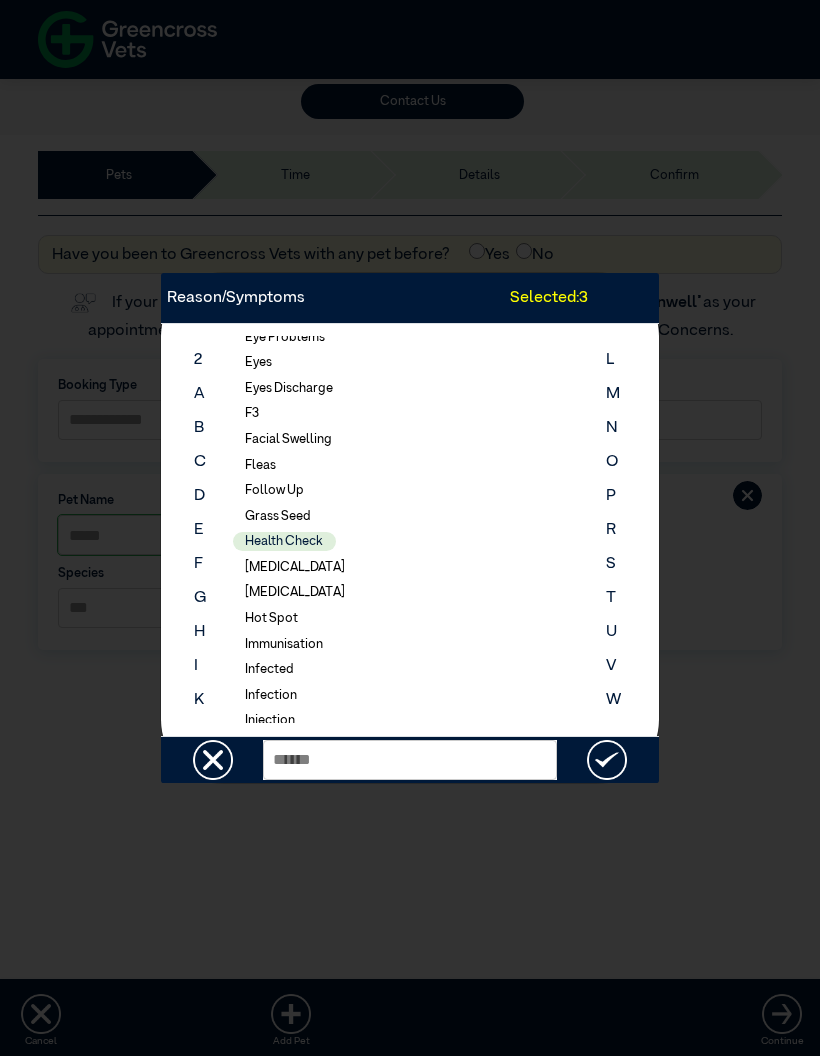 click at bounding box center [213, 760] 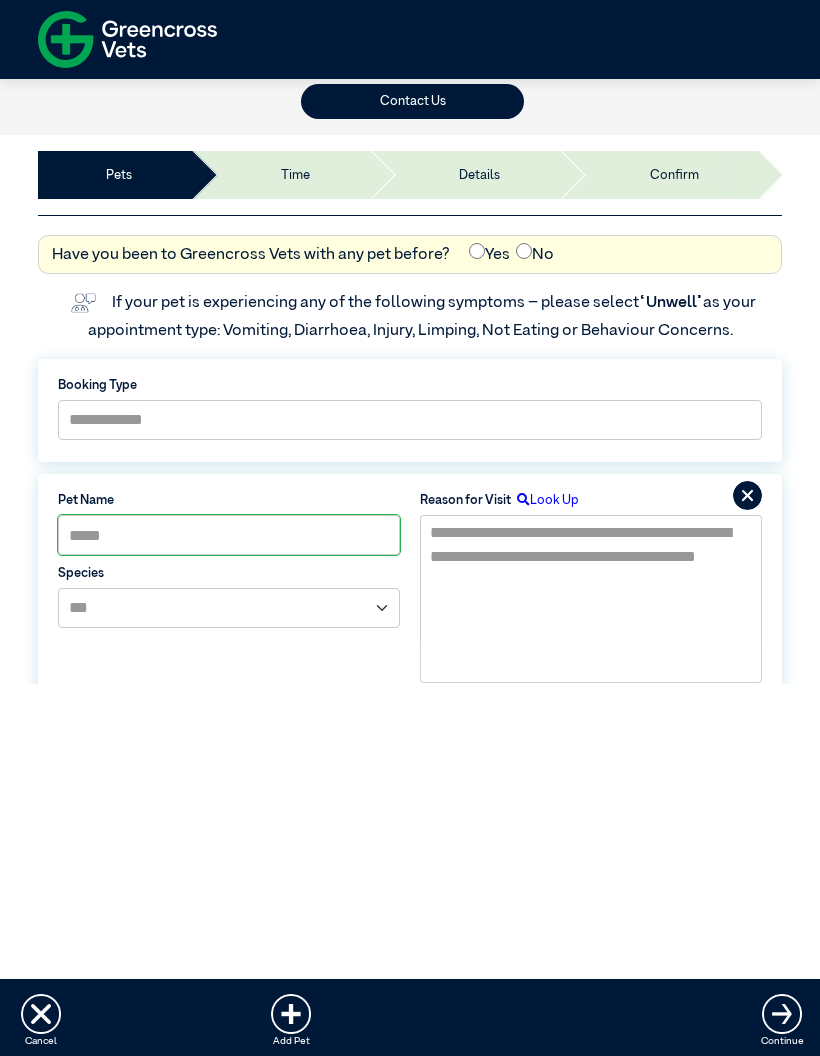 click at bounding box center (782, 1014) 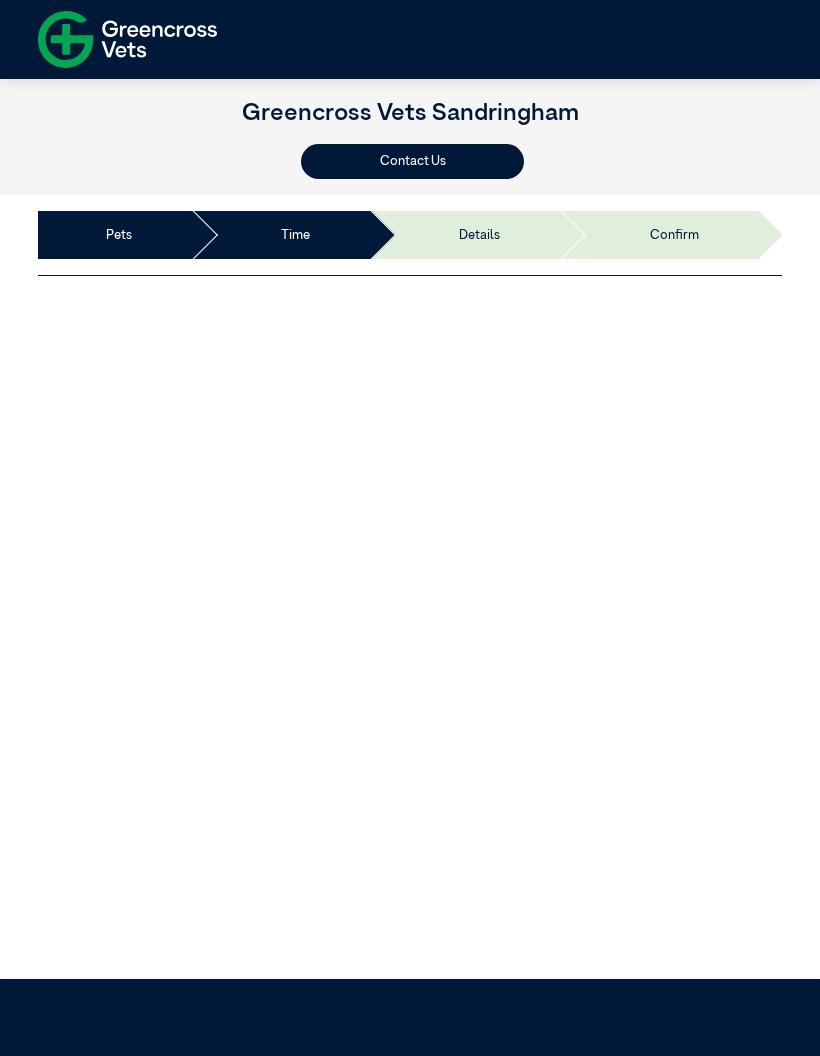 scroll, scrollTop: 0, scrollLeft: 0, axis: both 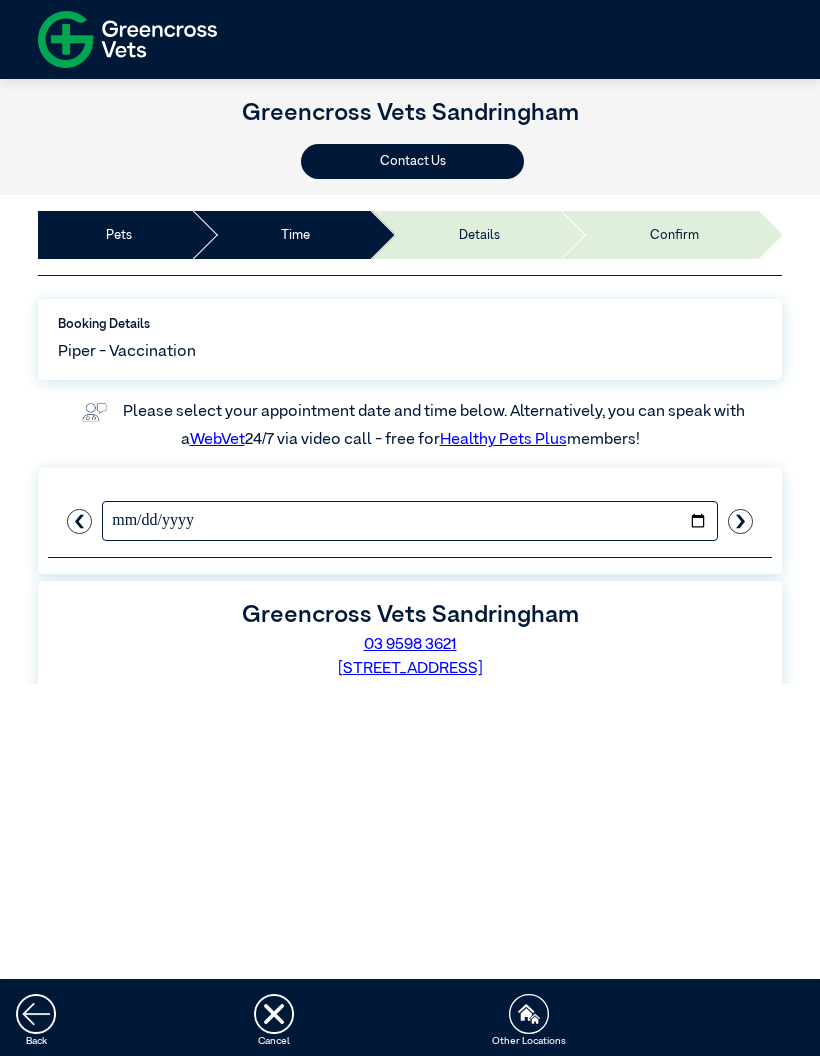 click on "**********" at bounding box center (410, 521) 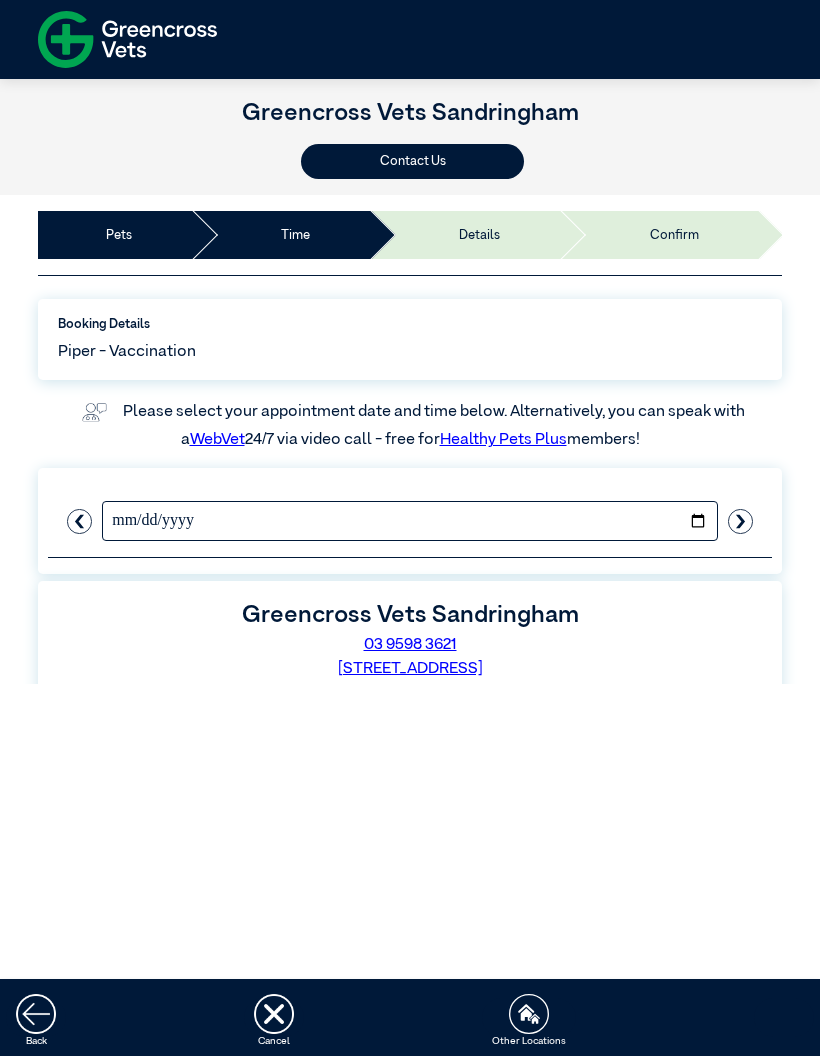 click on "**********" at bounding box center [410, 521] 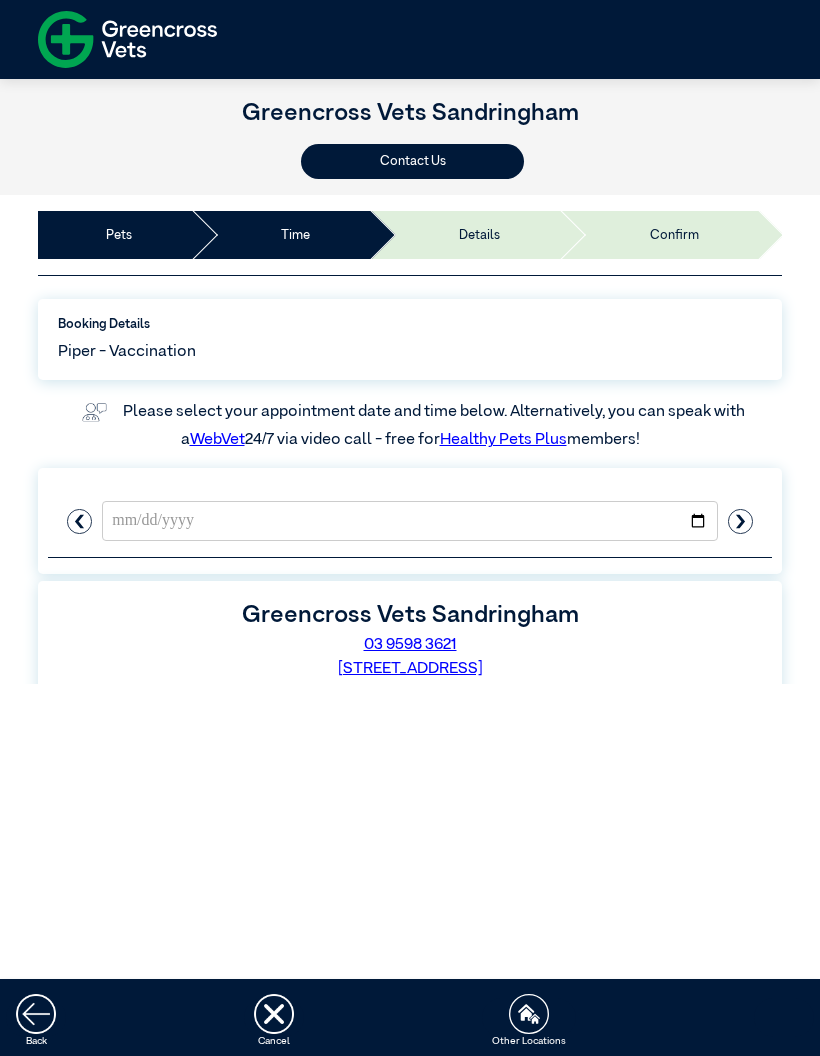 click on "Details" at bounding box center [463, 235] 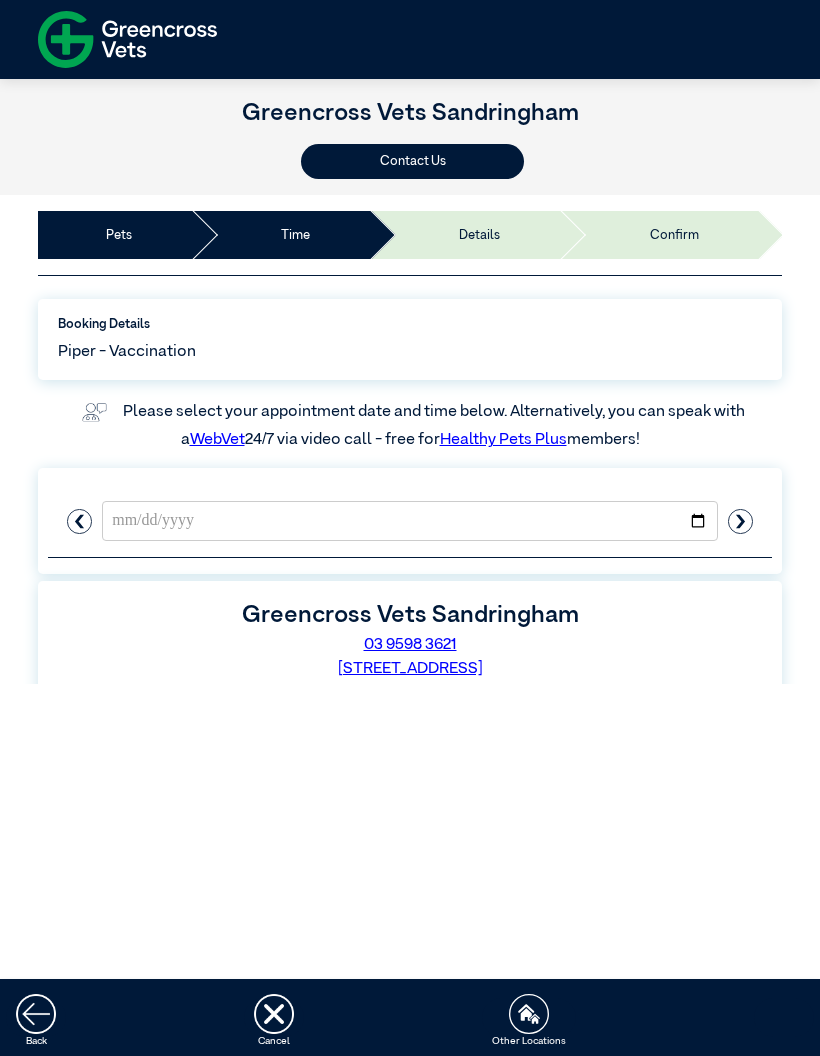 click on "Time" at bounding box center [295, 235] 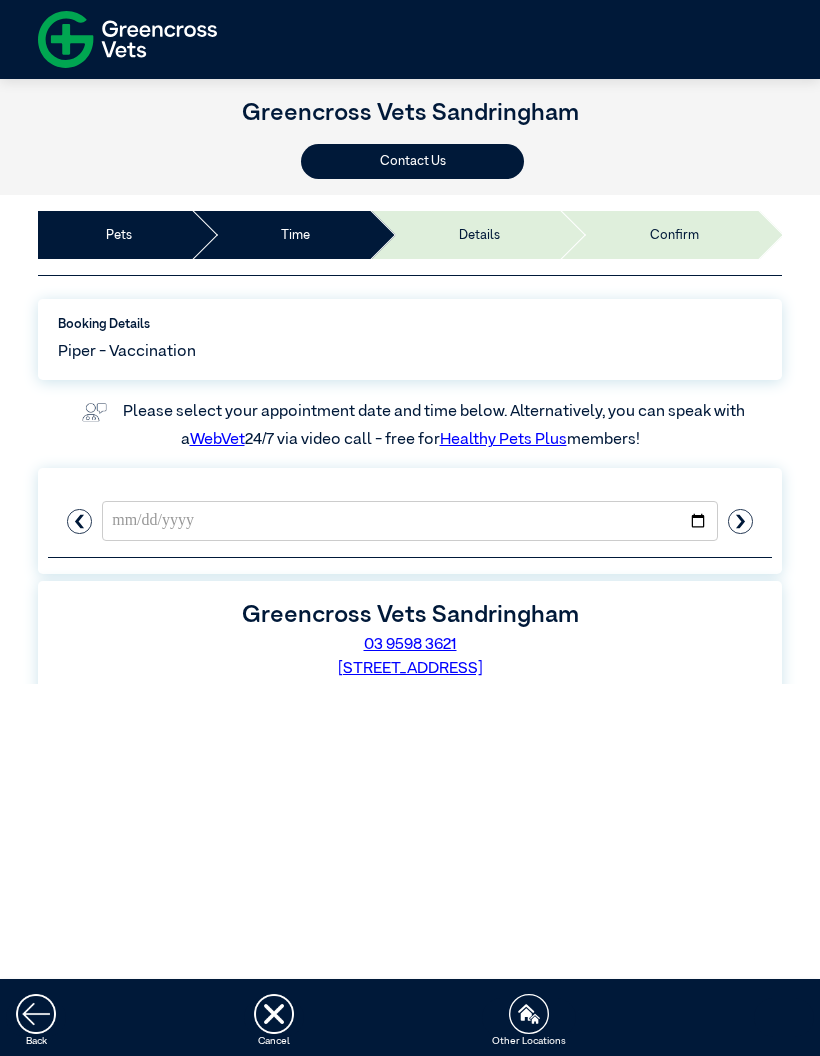 click on "Time" at bounding box center (279, 235) 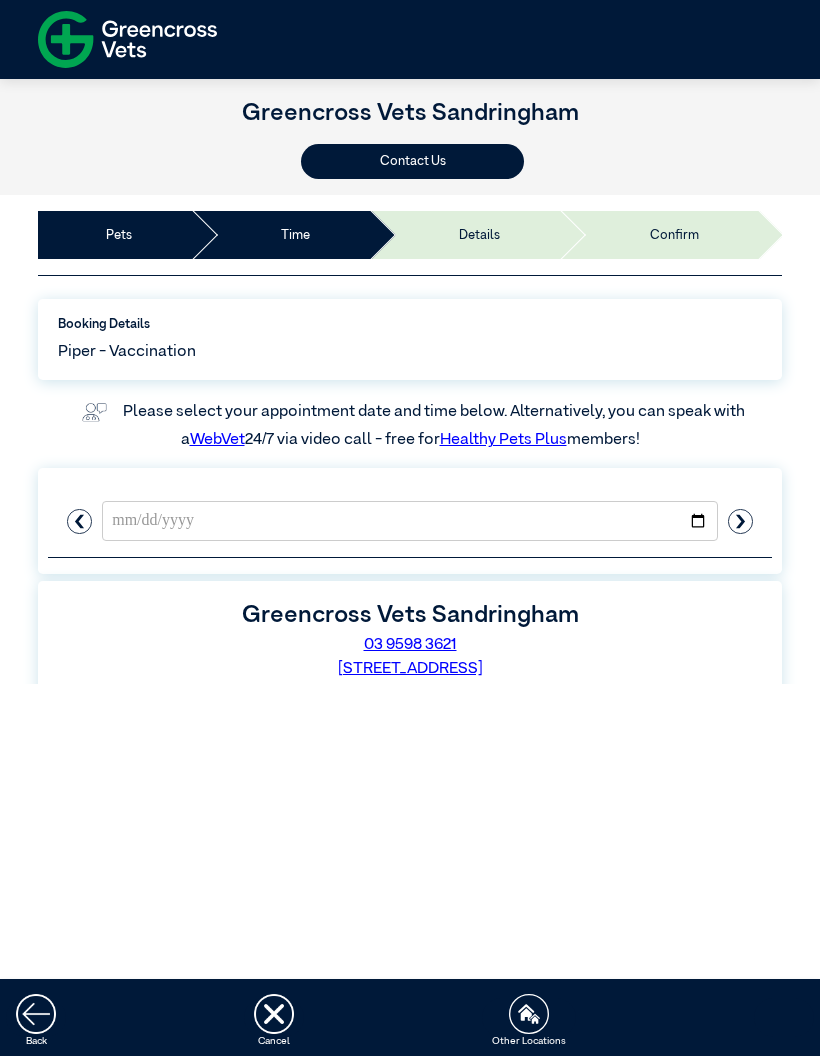 click at bounding box center (80, 521) 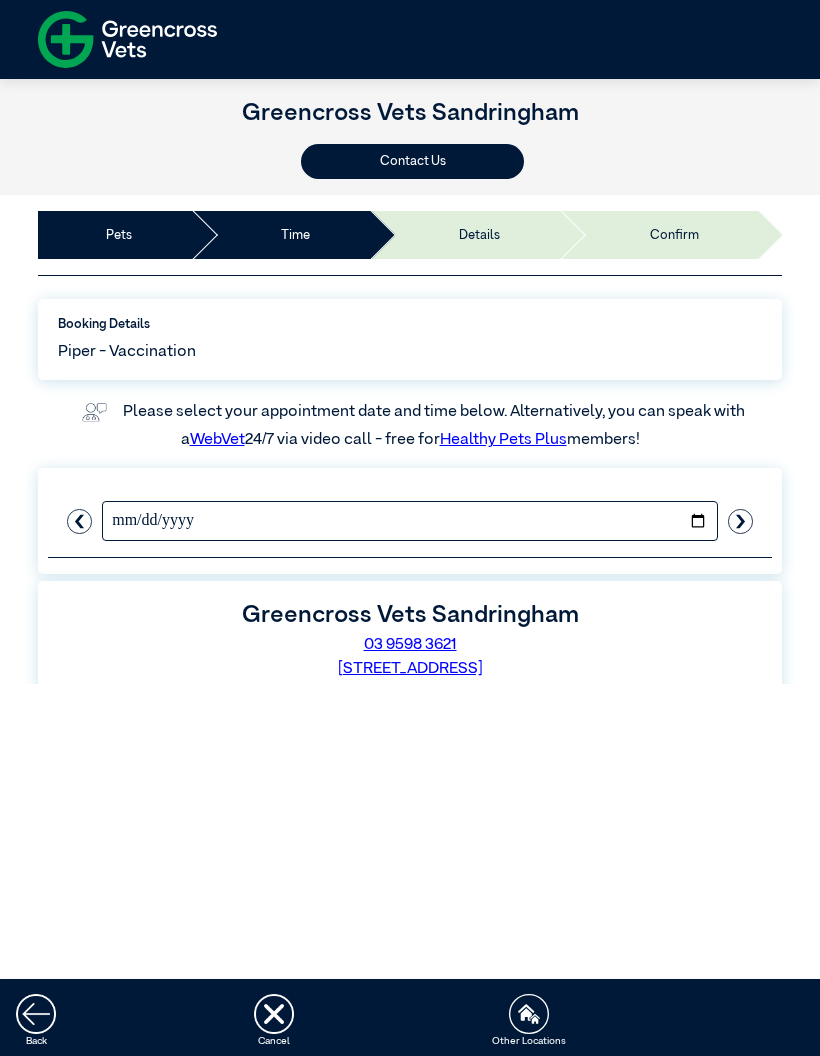 click on "**********" at bounding box center (410, 521) 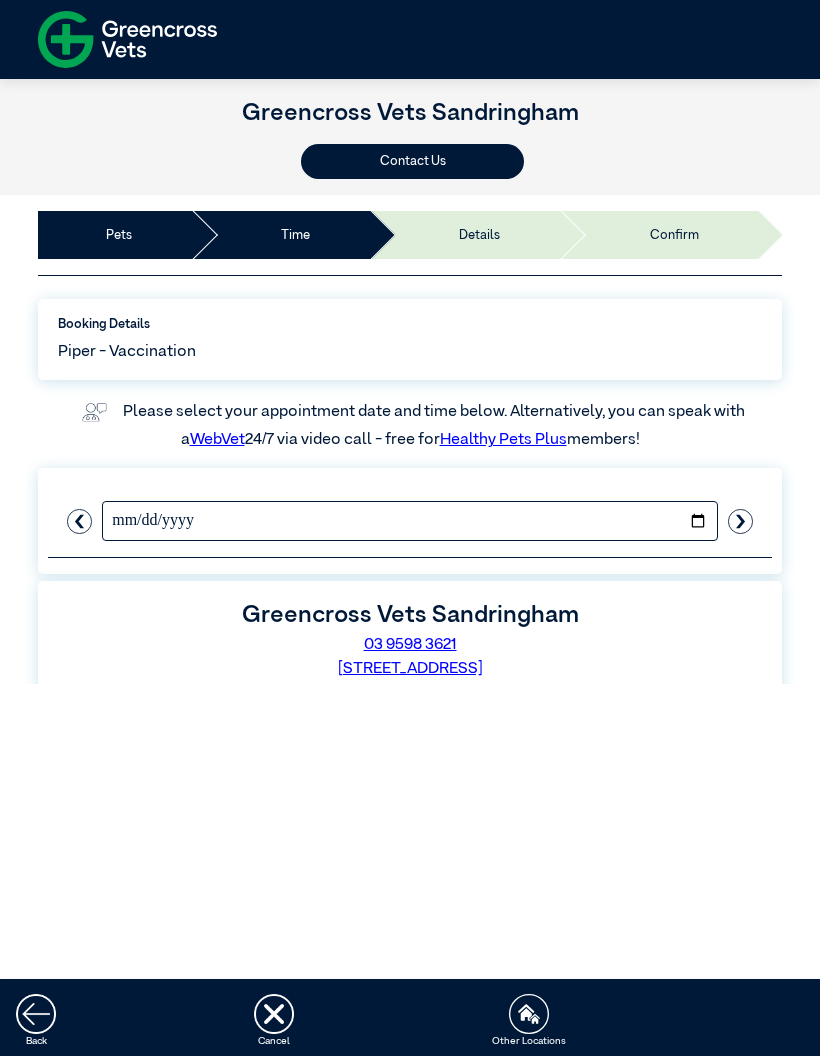 click at bounding box center [410, 521] 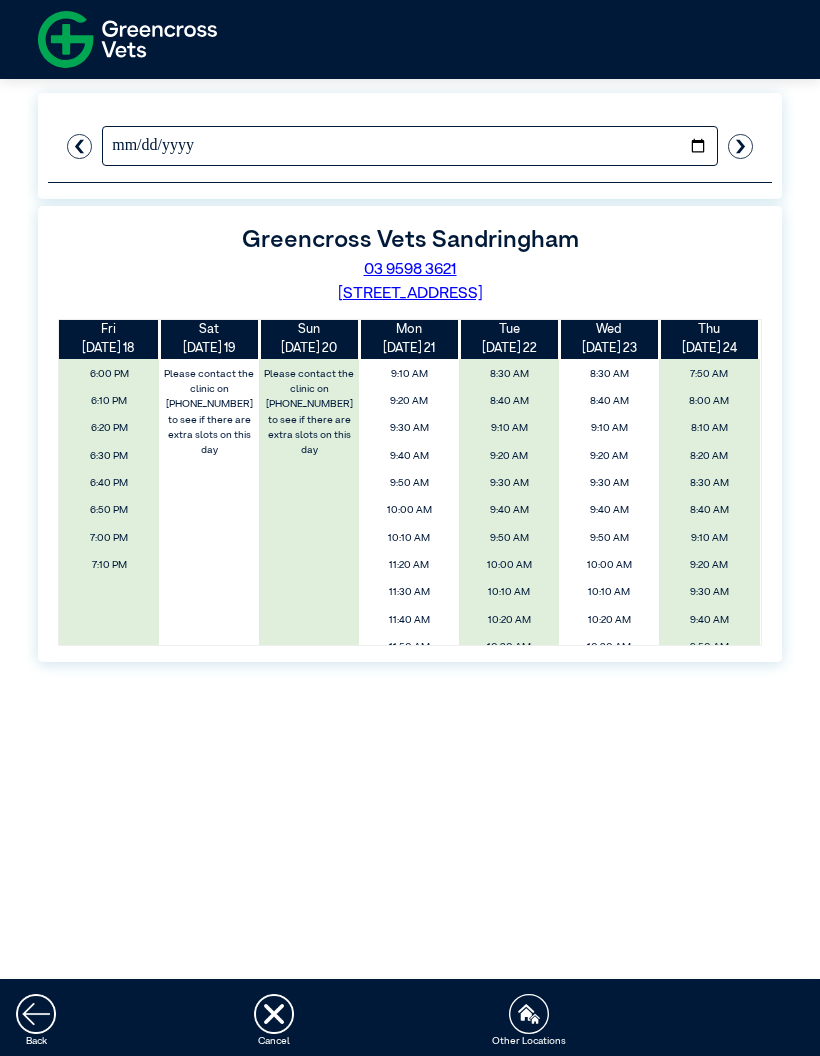 scroll, scrollTop: 383, scrollLeft: 0, axis: vertical 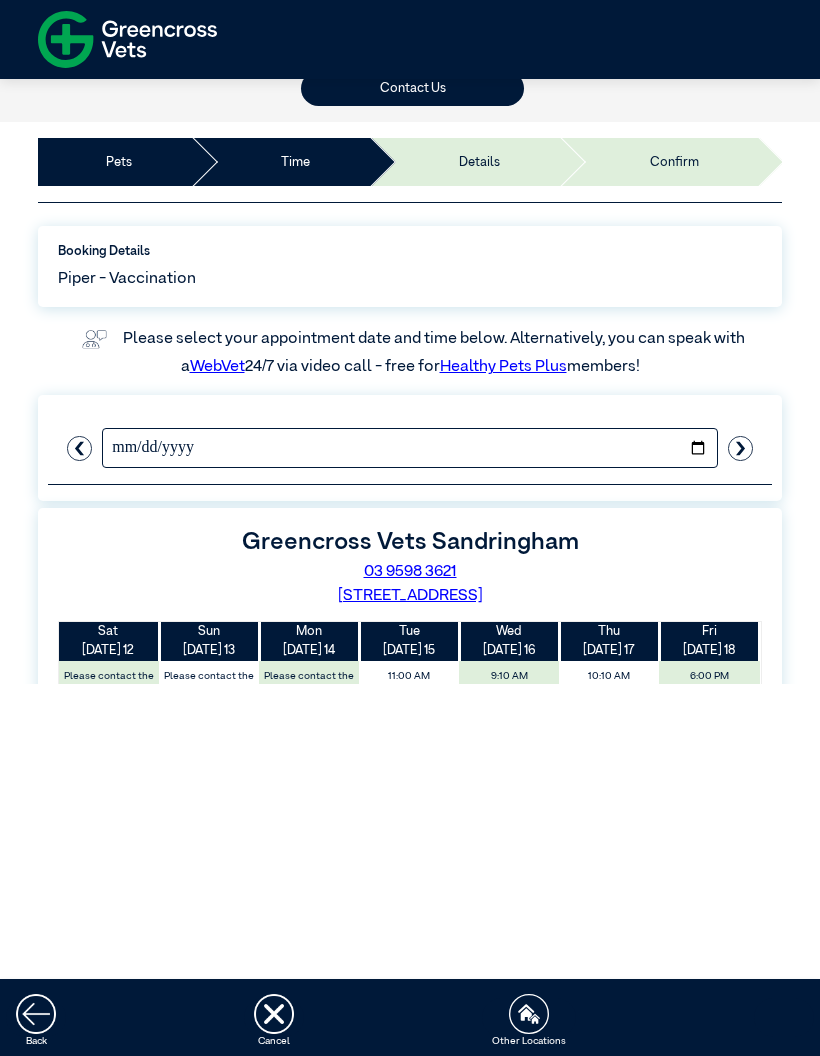 click on "**********" at bounding box center (410, 448) 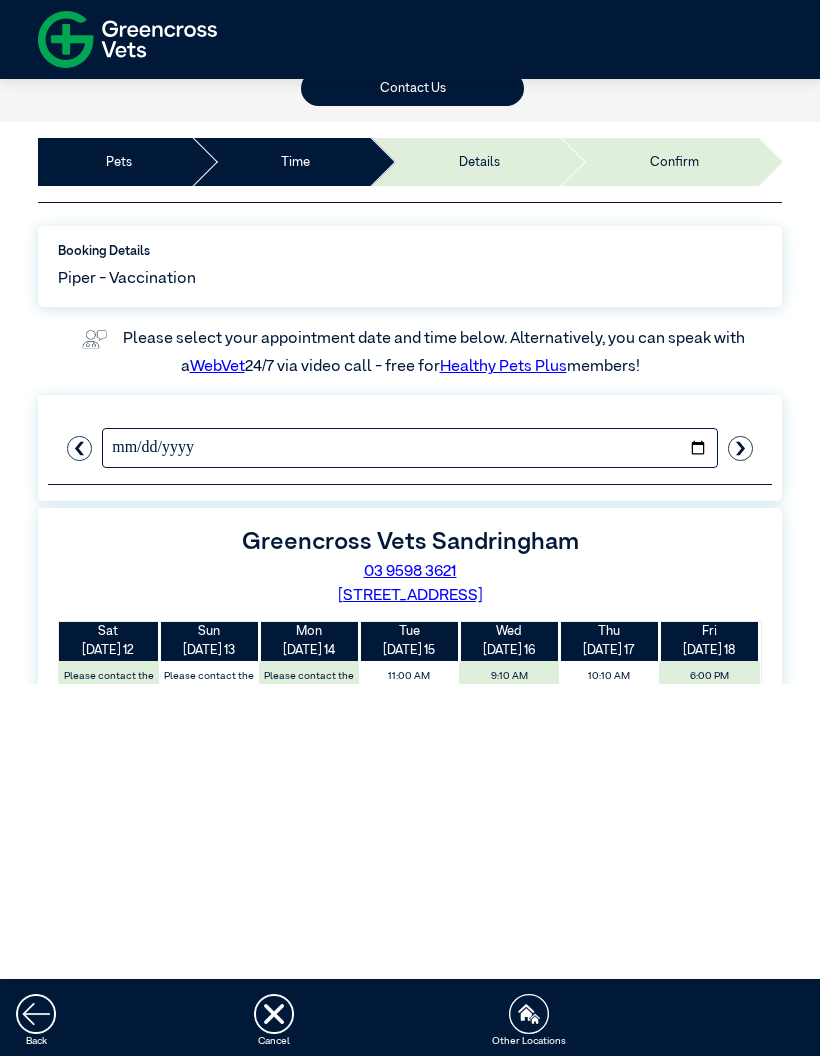 type on "**********" 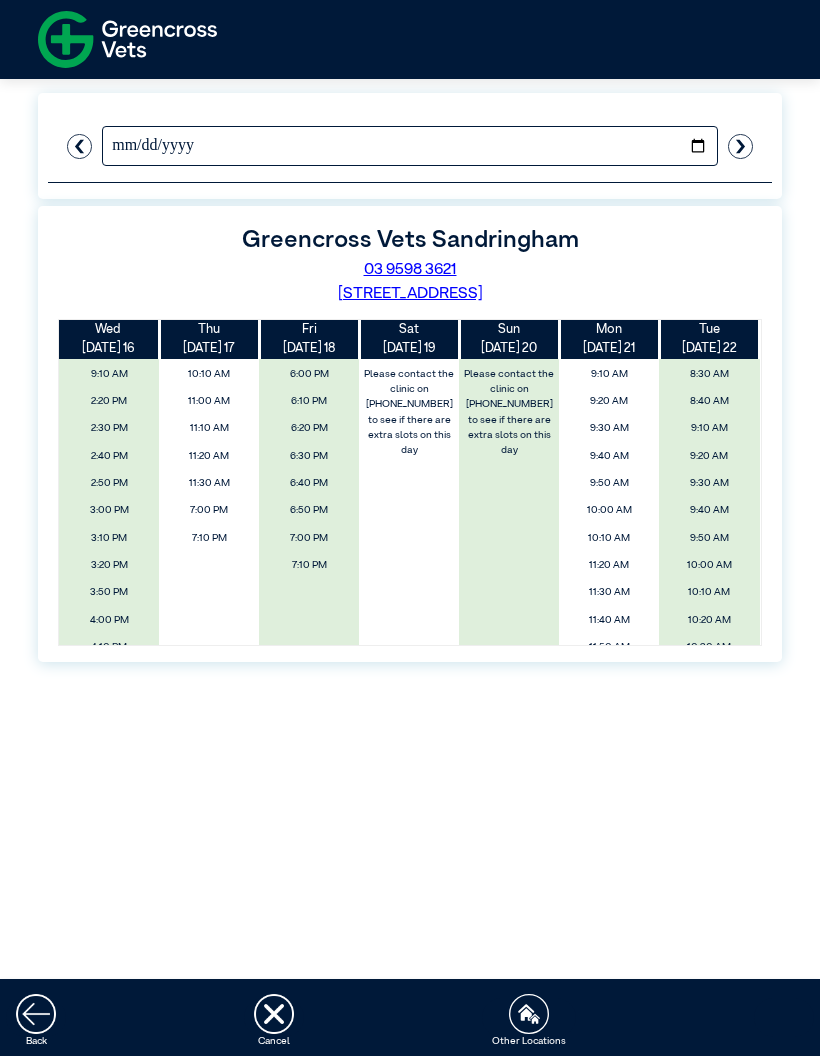scroll, scrollTop: 423, scrollLeft: 0, axis: vertical 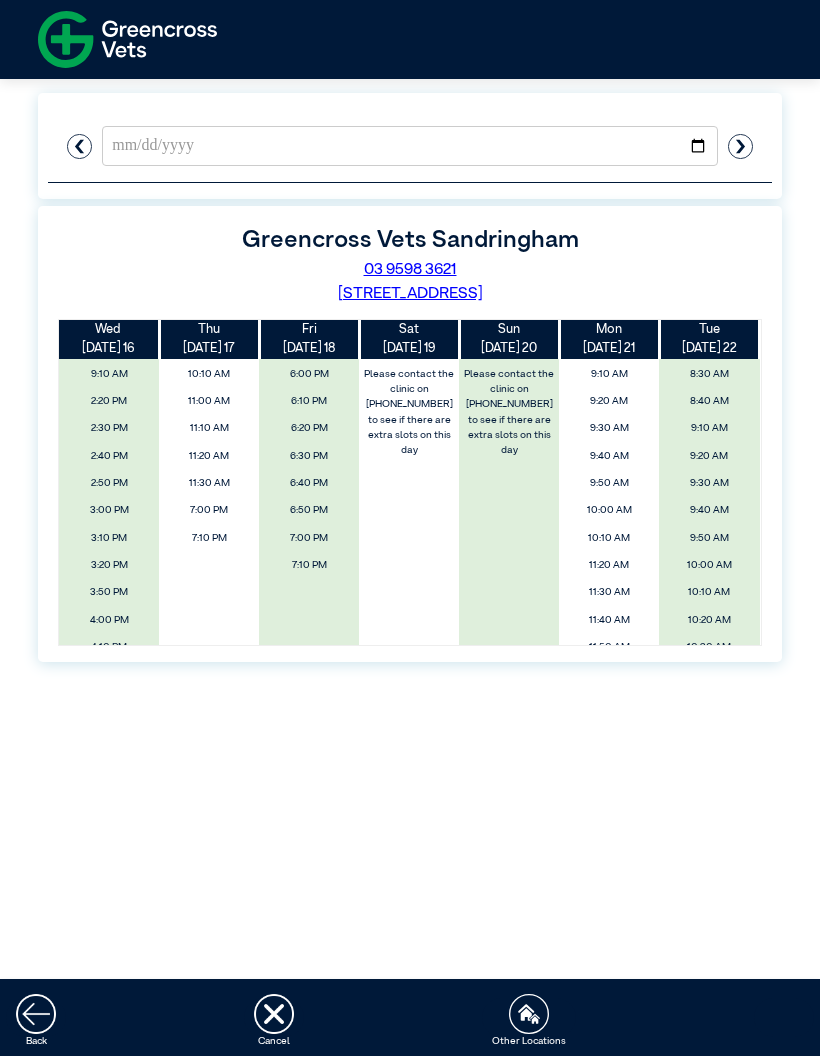 click on "2:30 PM" at bounding box center [109, 428] 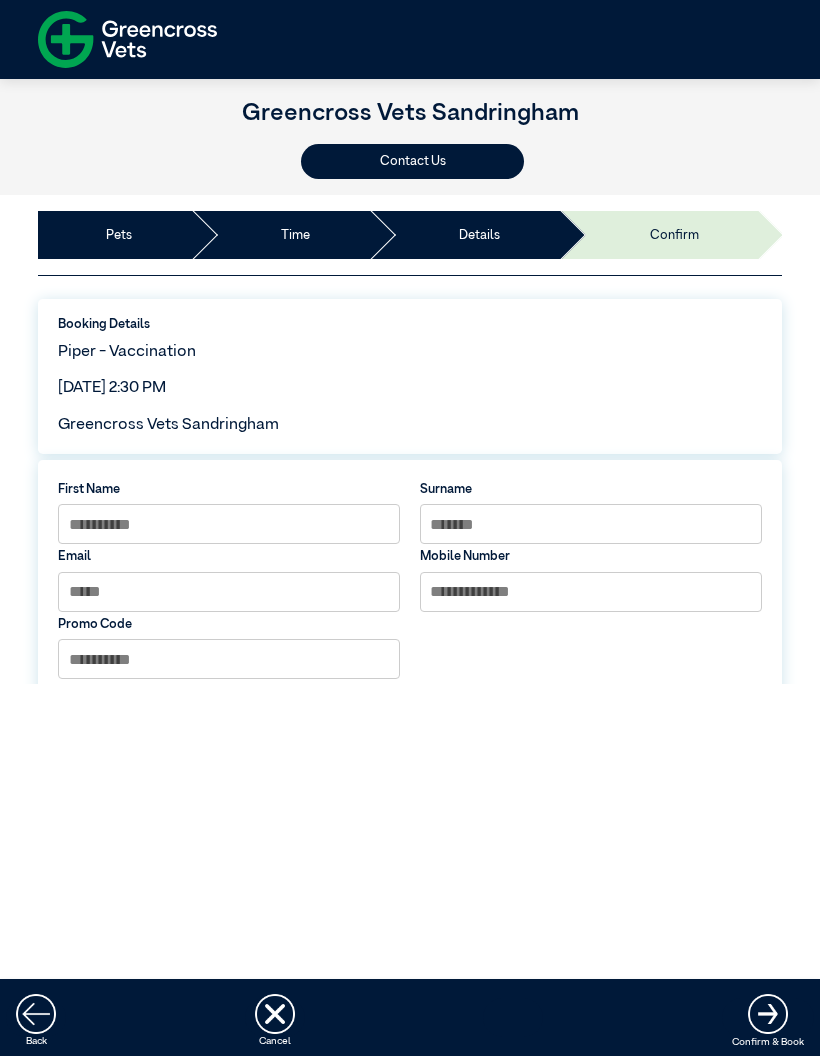 click on "First Name" at bounding box center (229, 489) 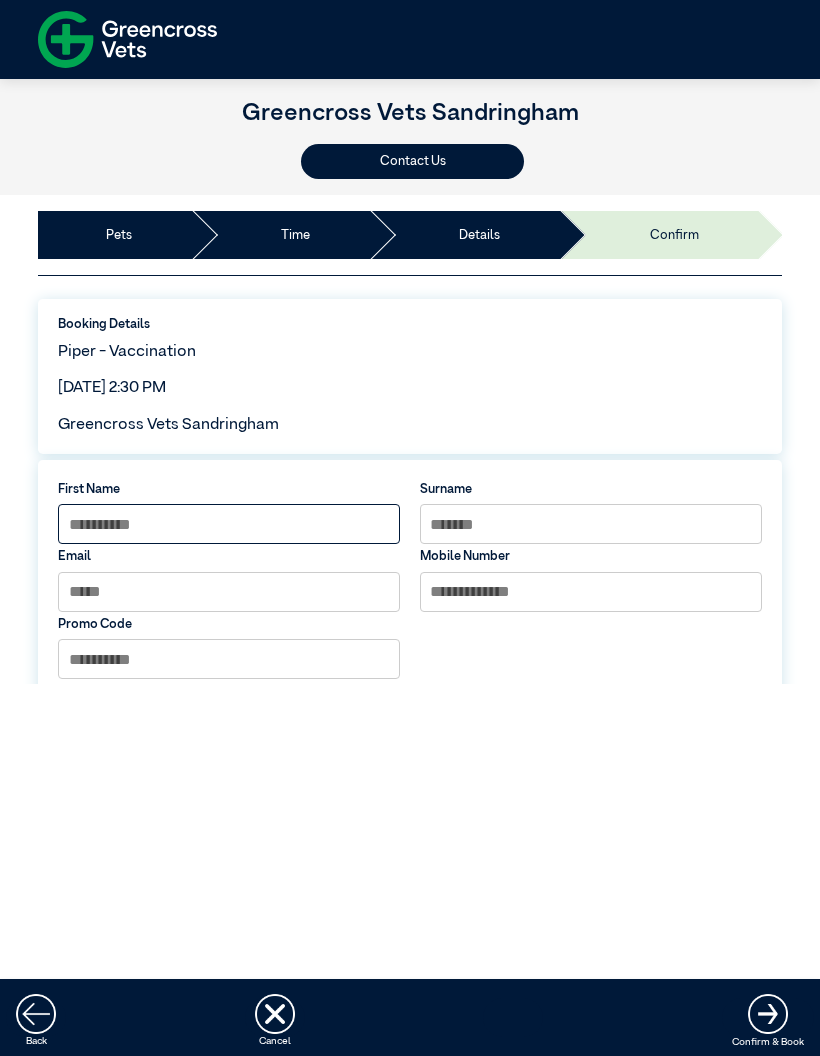 click at bounding box center (229, 524) 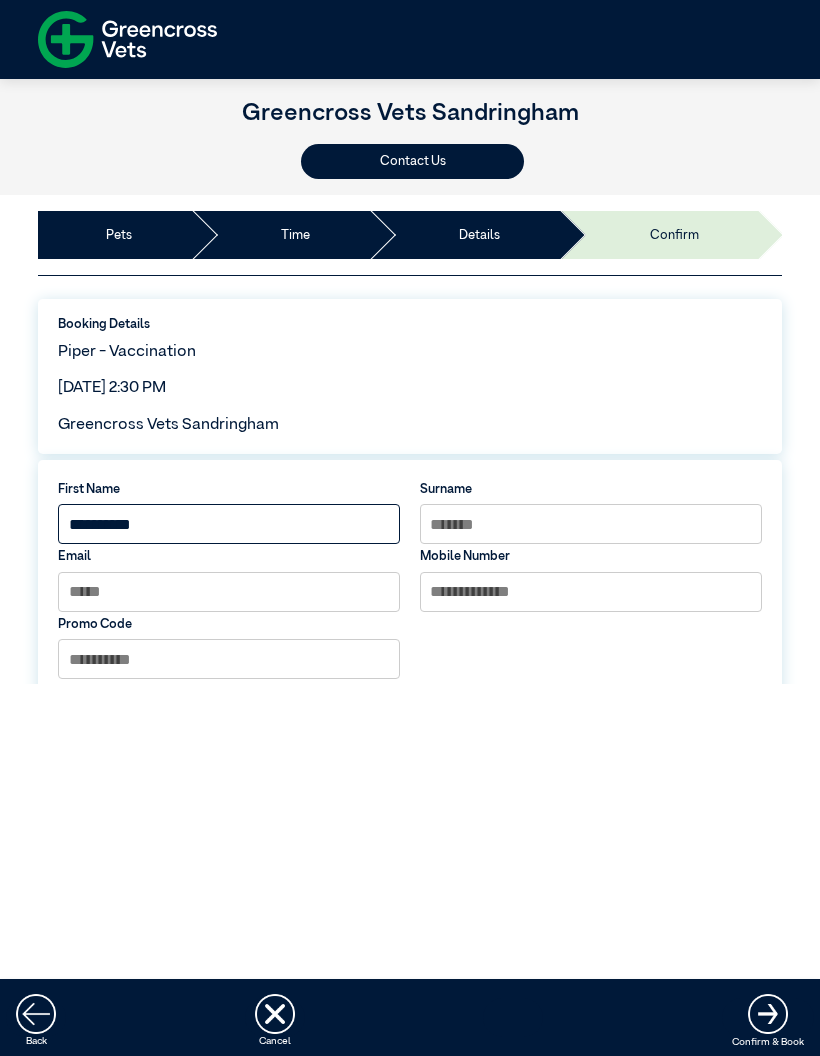 type on "*********" 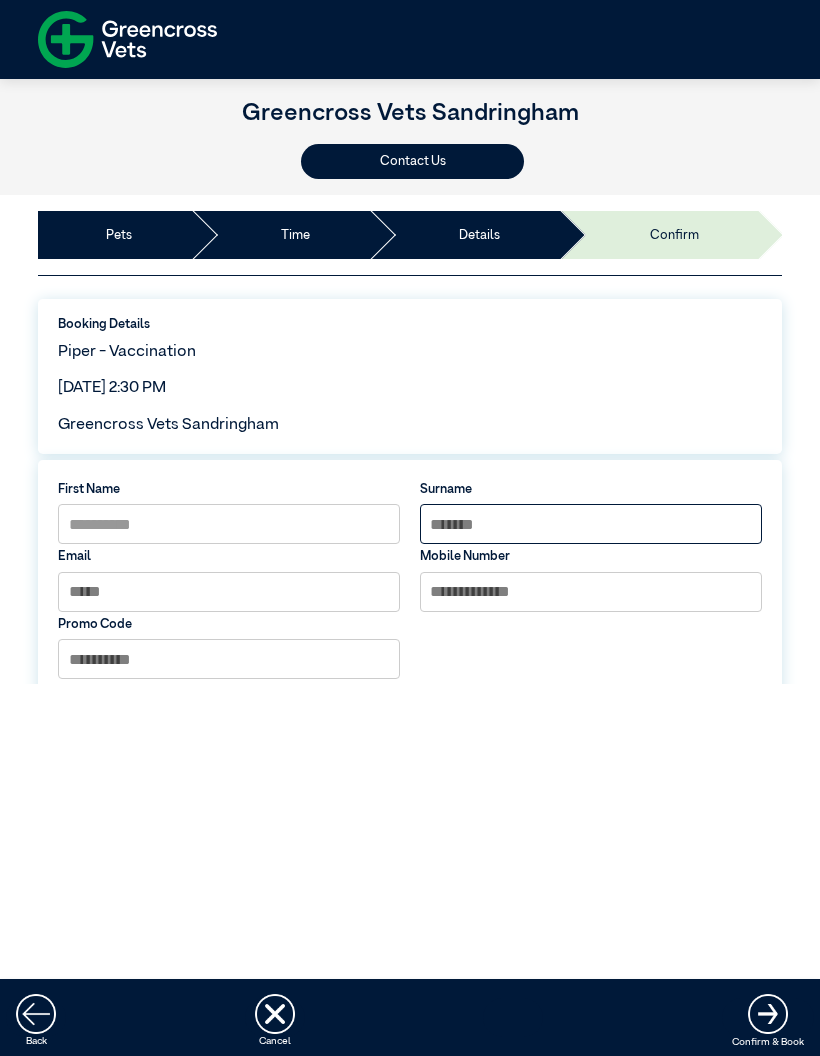 click at bounding box center (591, 524) 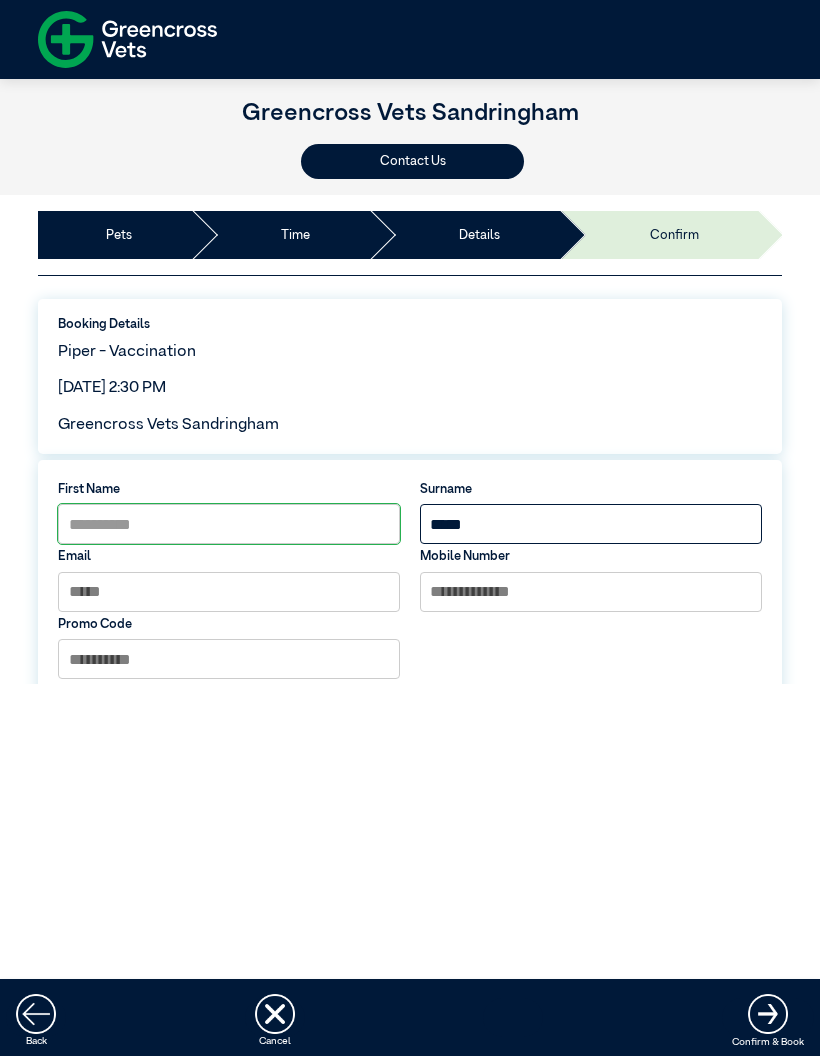 type on "*****" 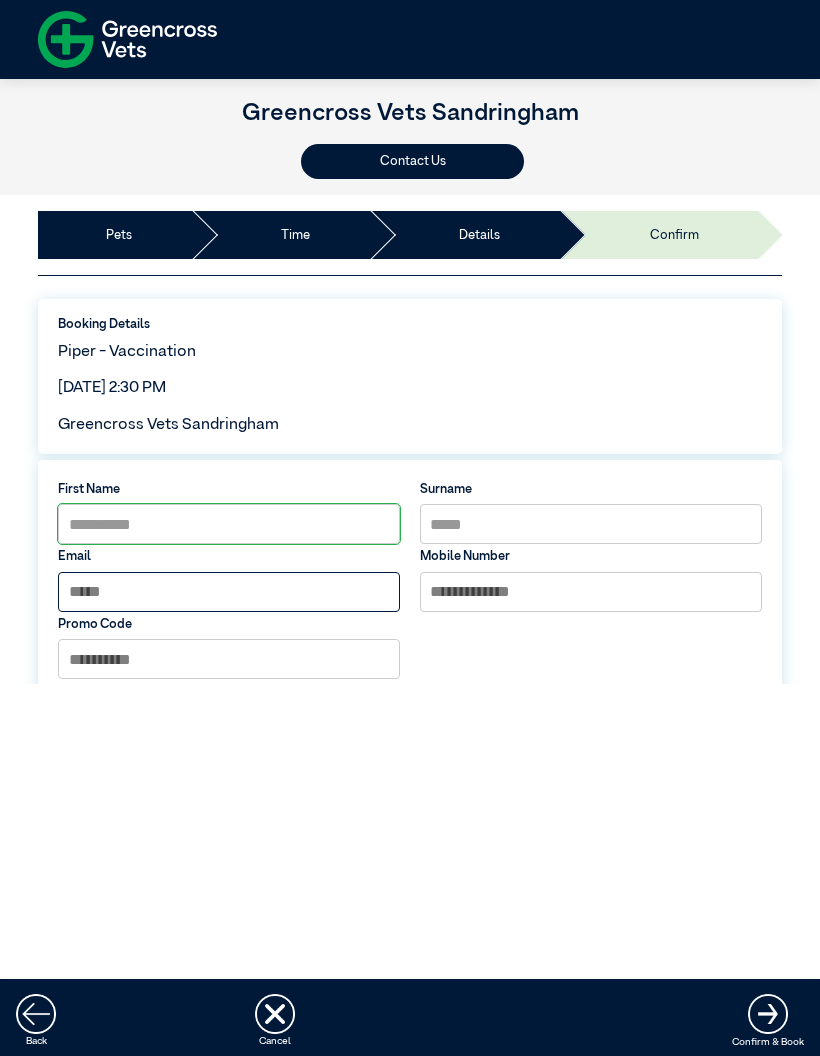 click at bounding box center (229, 592) 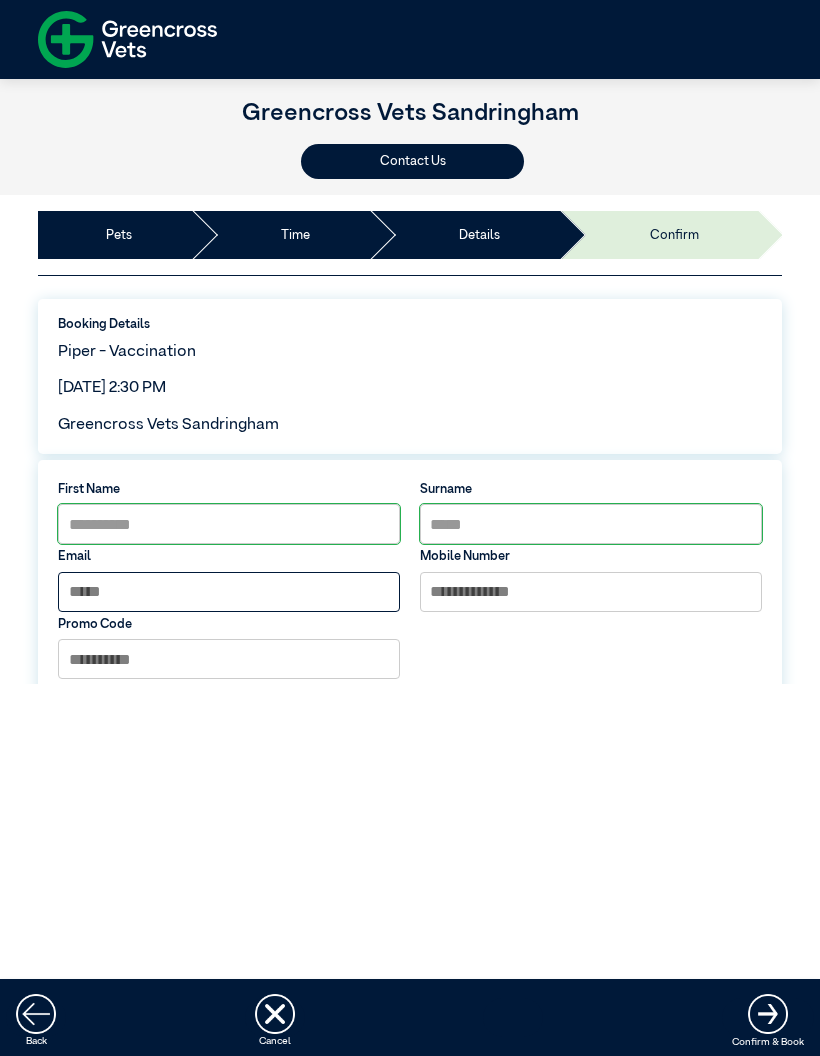 type on "*" 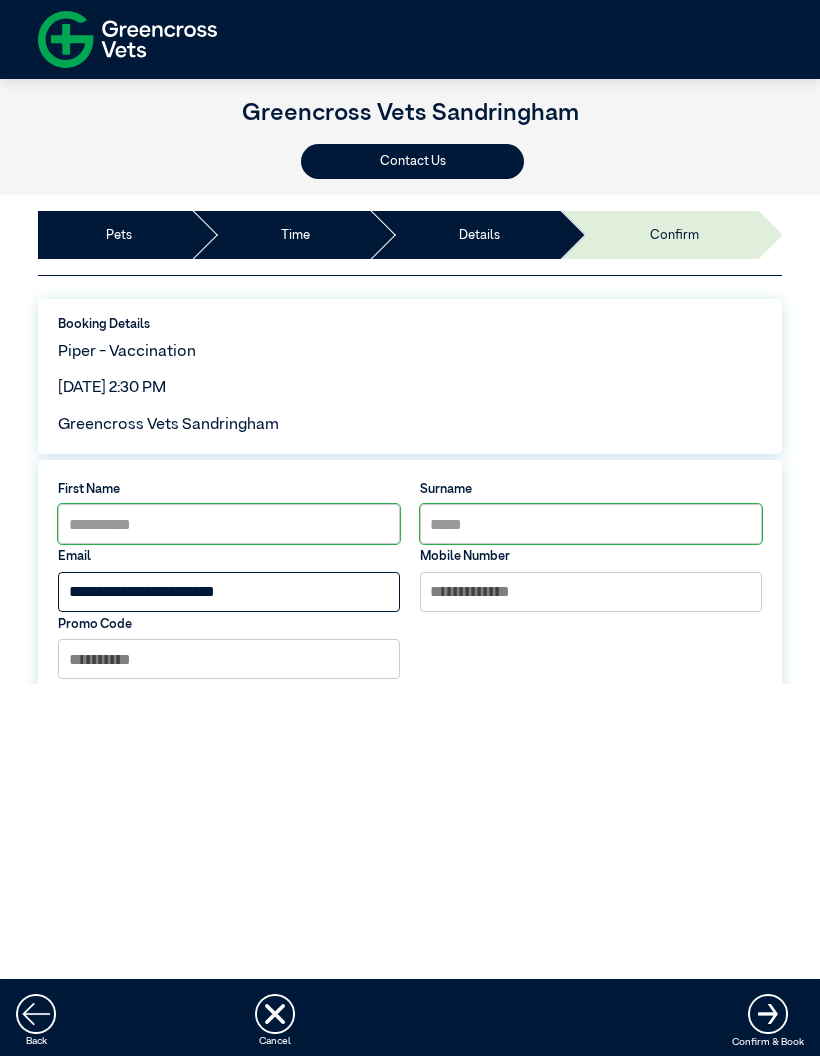 type on "**********" 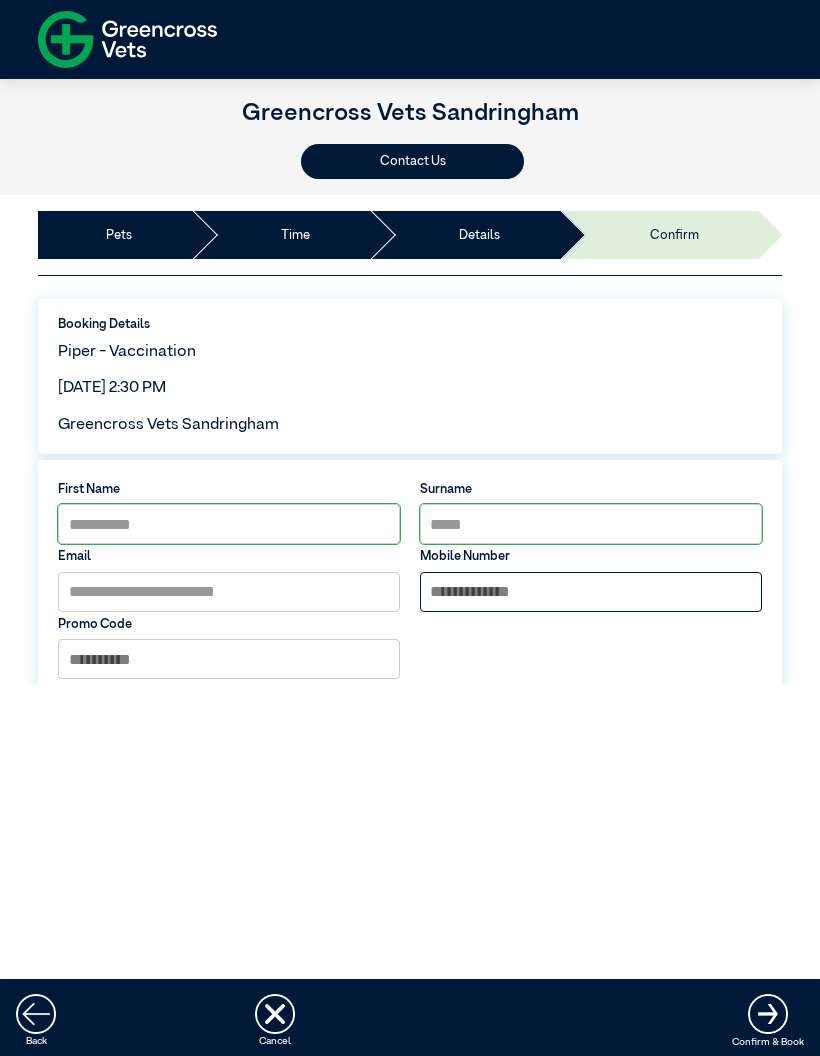click at bounding box center (591, 592) 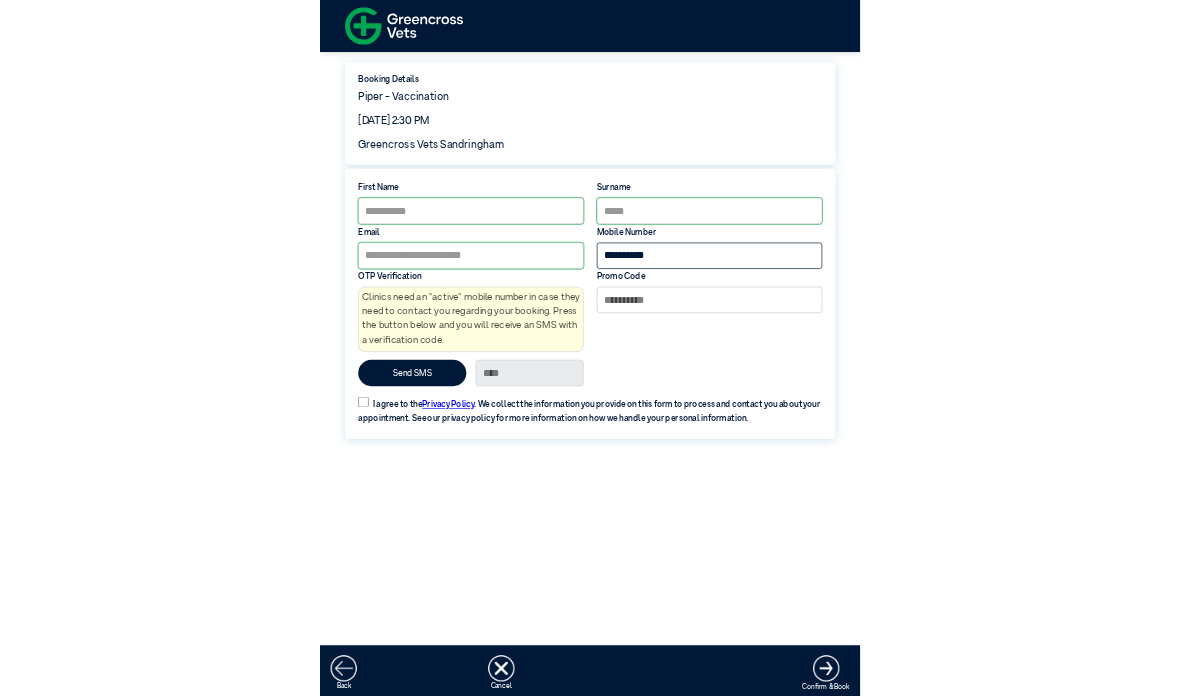 scroll, scrollTop: 202, scrollLeft: 0, axis: vertical 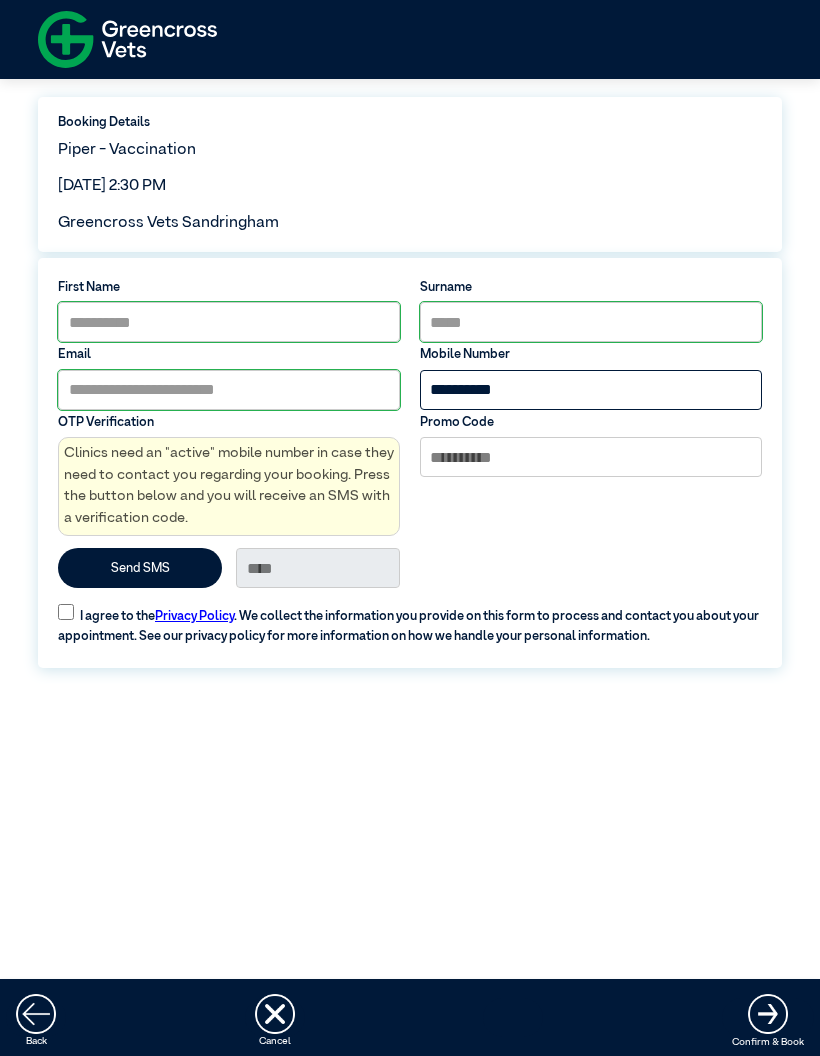 type on "**********" 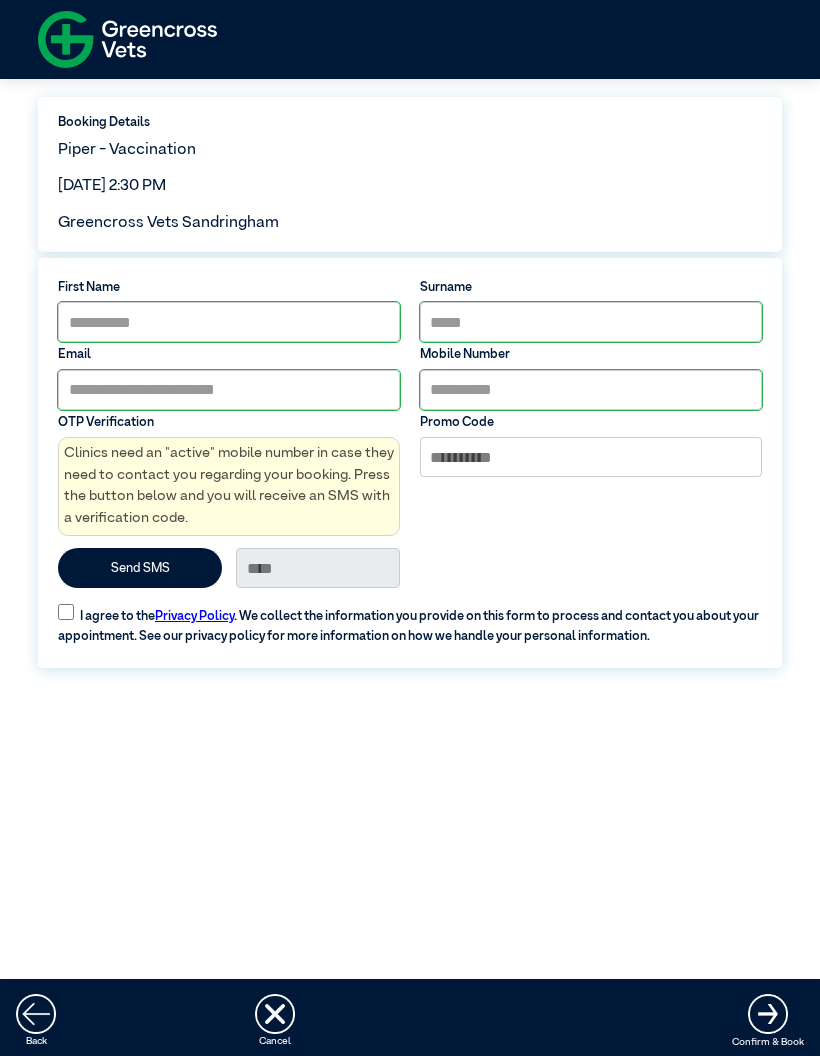 scroll, scrollTop: 181, scrollLeft: 0, axis: vertical 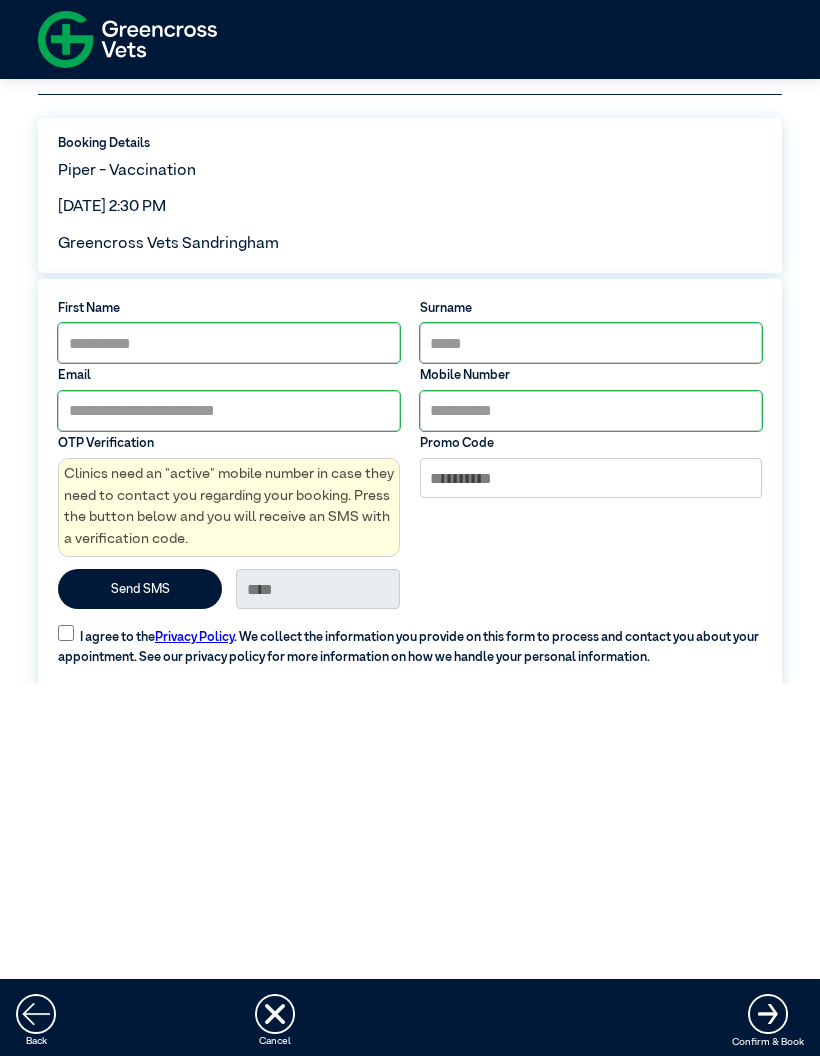 click on "Send SMS" at bounding box center [140, 589] 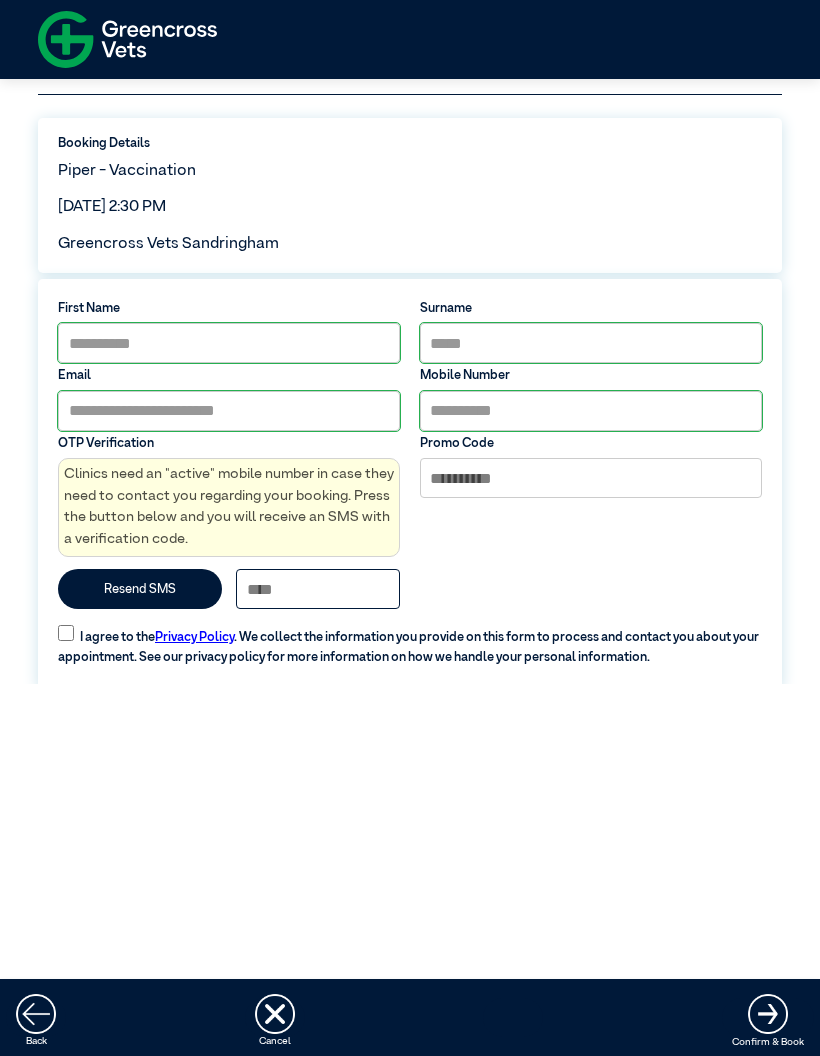 click at bounding box center (318, 589) 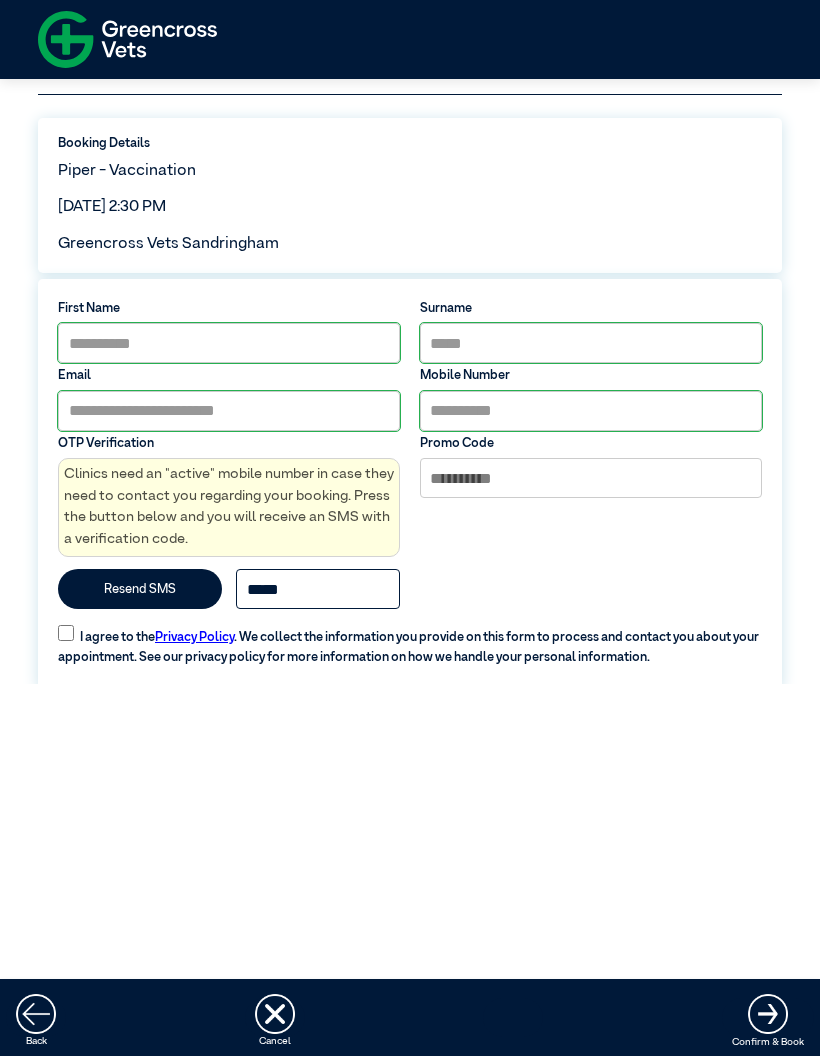 type on "******" 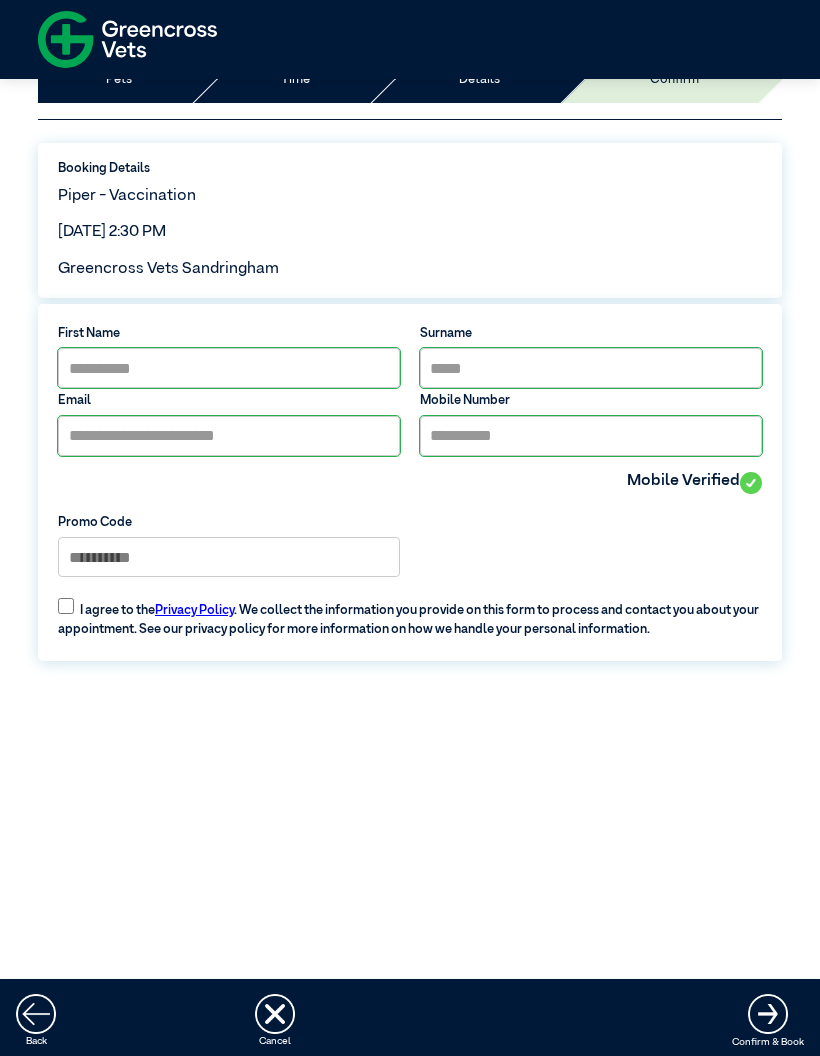scroll, scrollTop: 149, scrollLeft: 0, axis: vertical 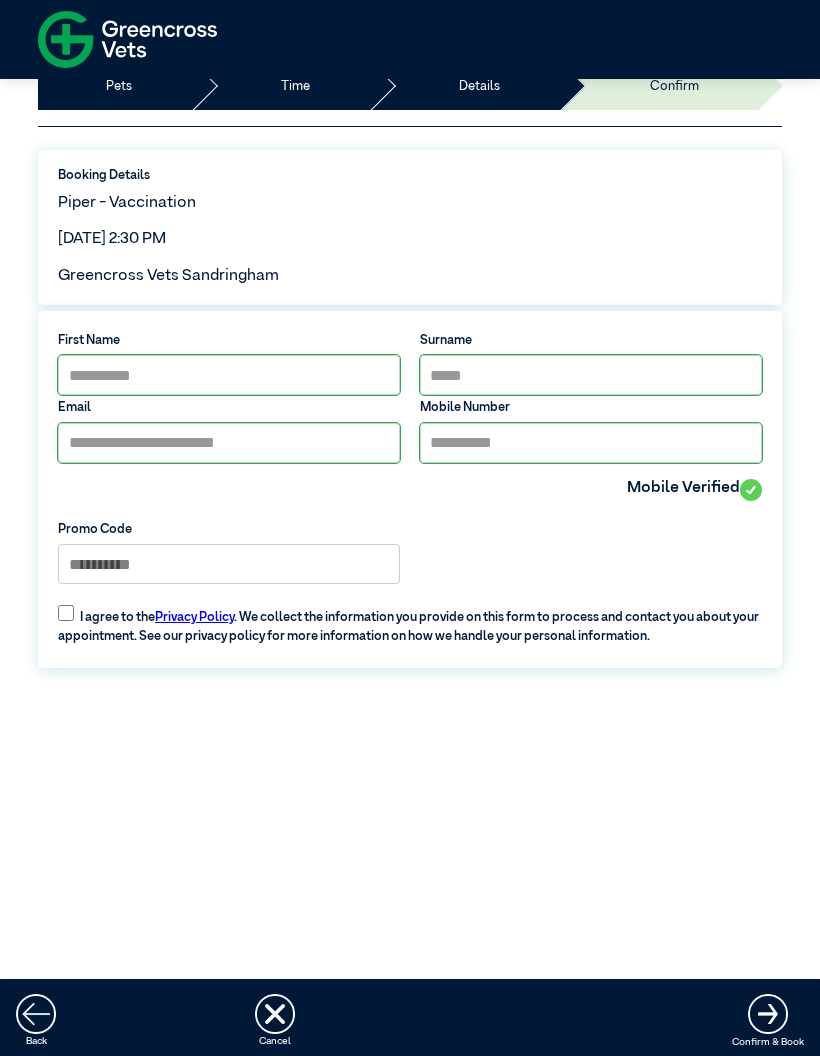click at bounding box center (768, 1014) 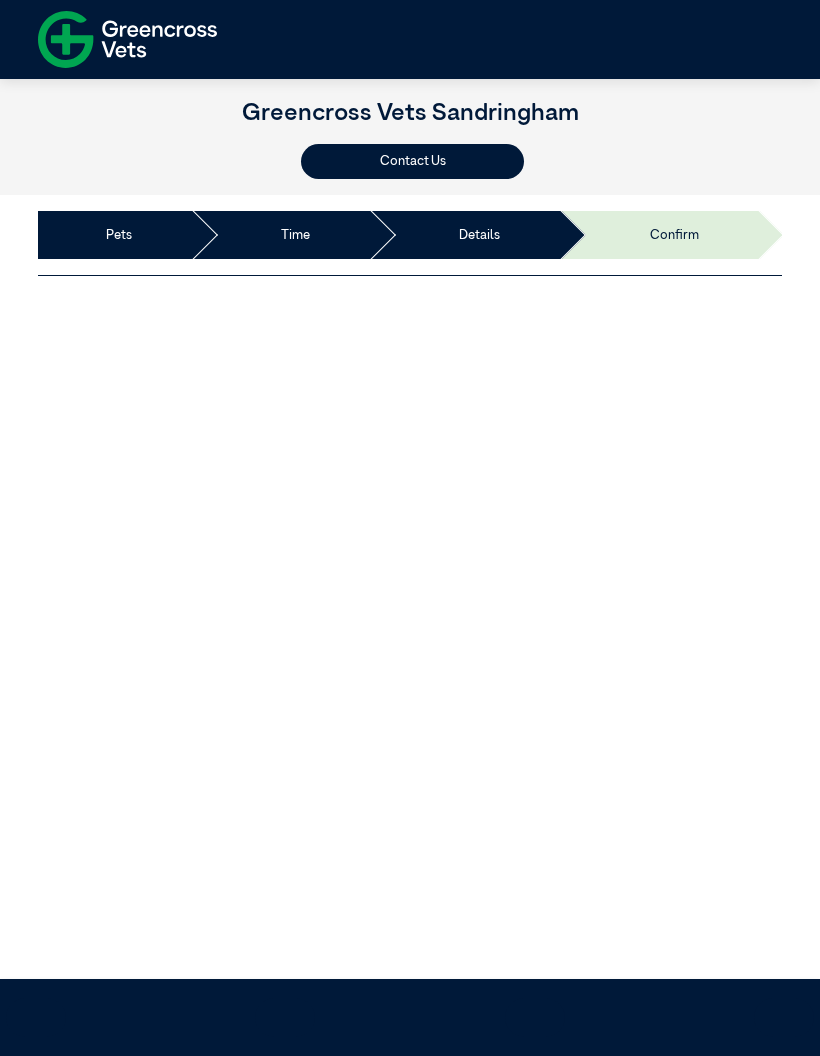 scroll, scrollTop: 0, scrollLeft: 0, axis: both 